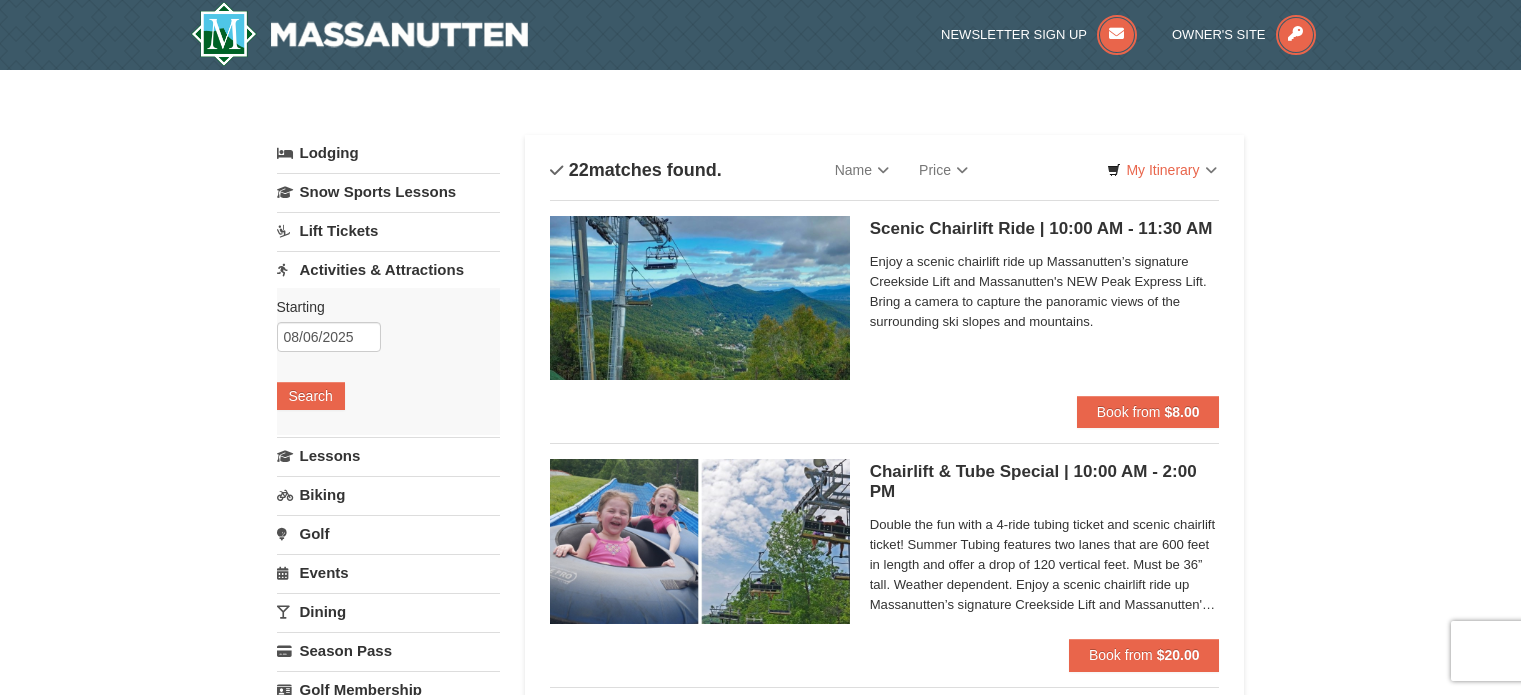 scroll, scrollTop: 0, scrollLeft: 0, axis: both 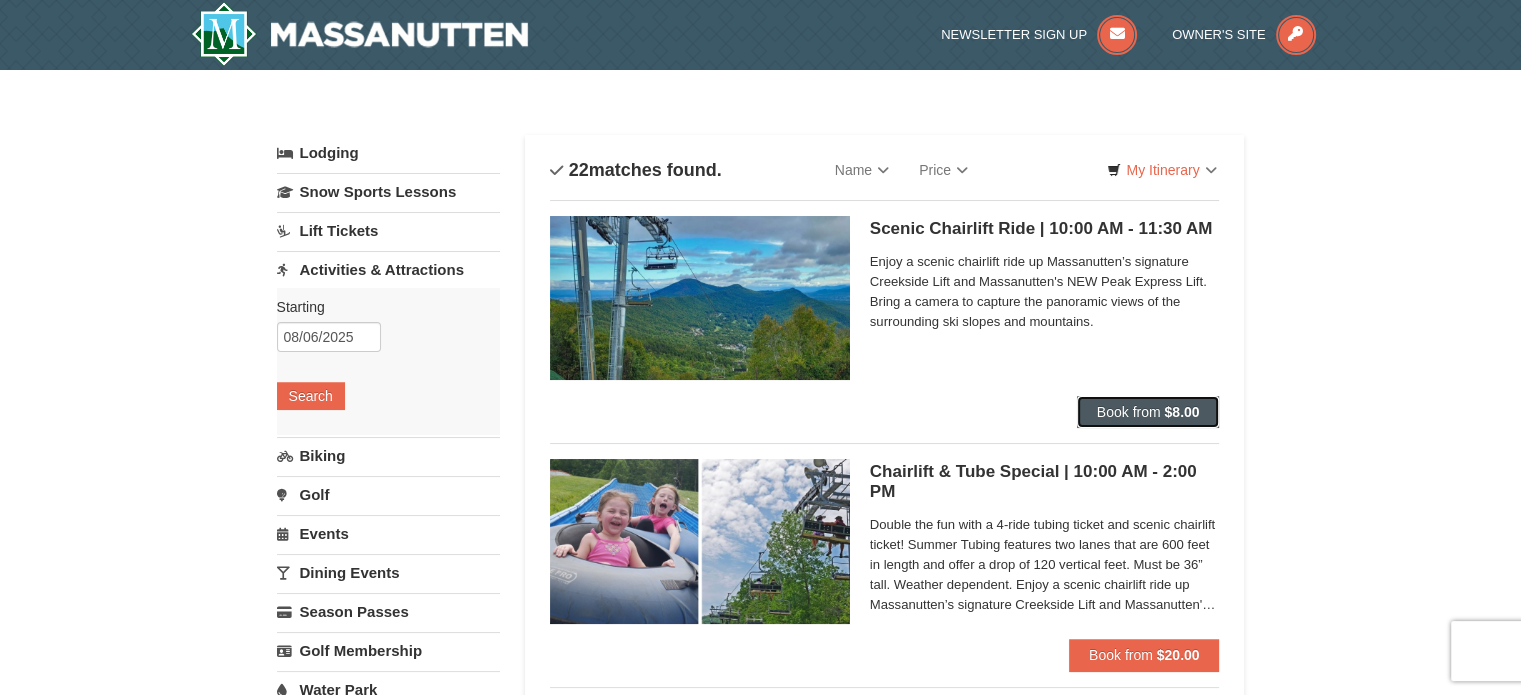 click on "$8.00" at bounding box center [1181, 412] 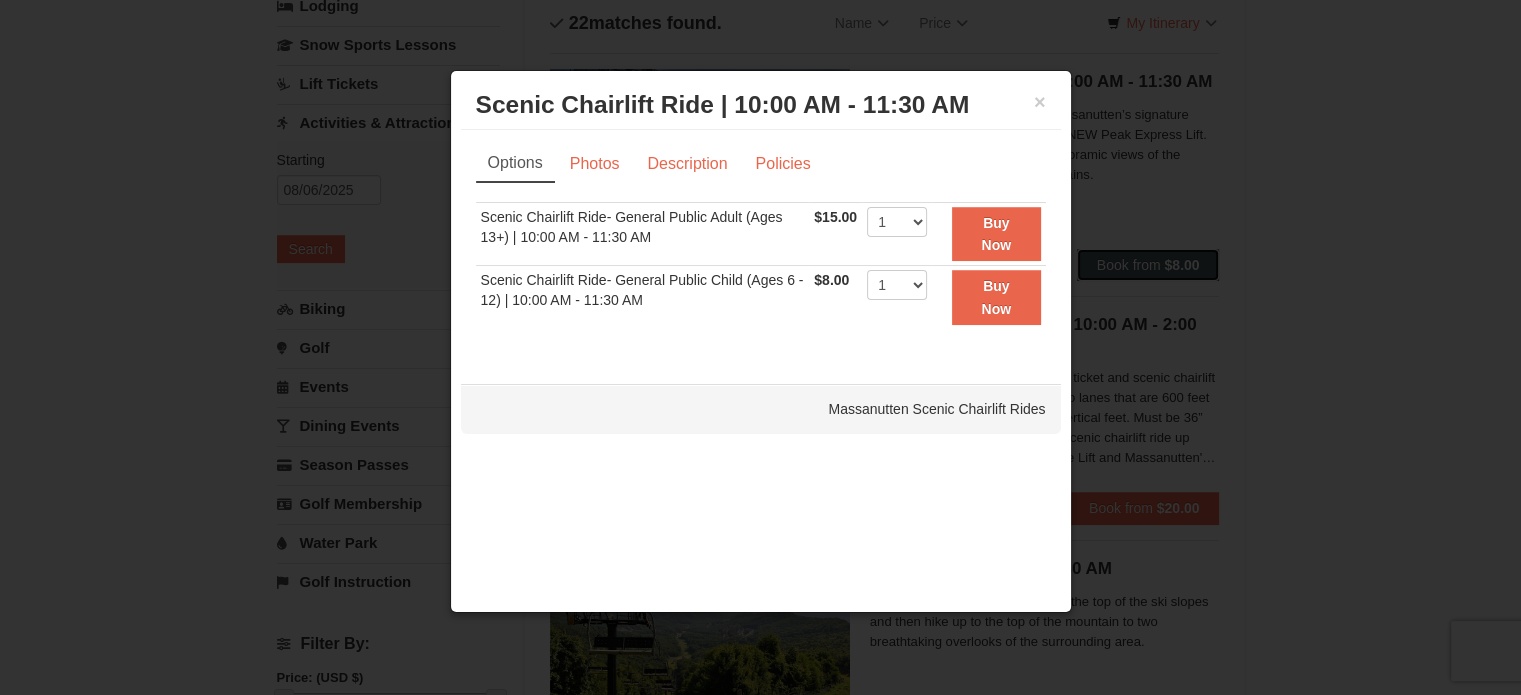 scroll, scrollTop: 100, scrollLeft: 0, axis: vertical 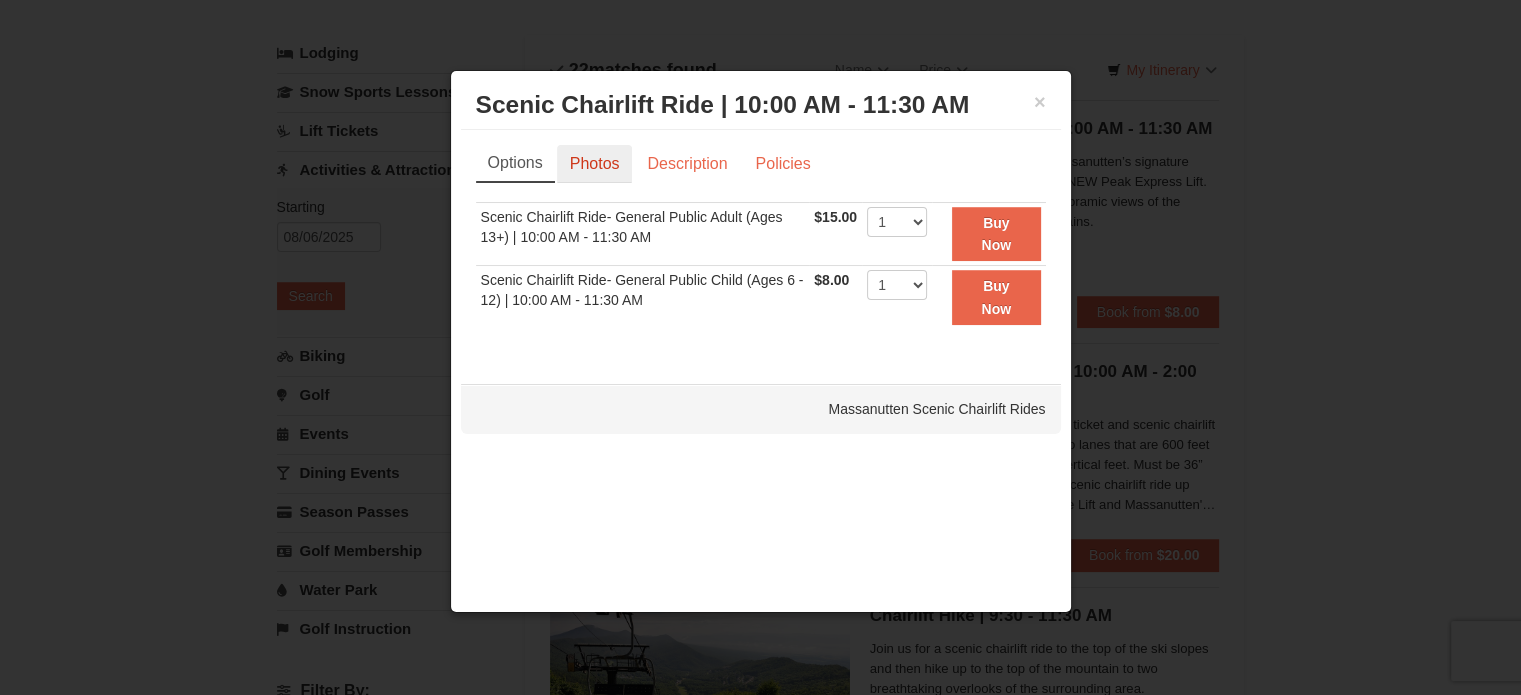 click on "Photos" at bounding box center [595, 164] 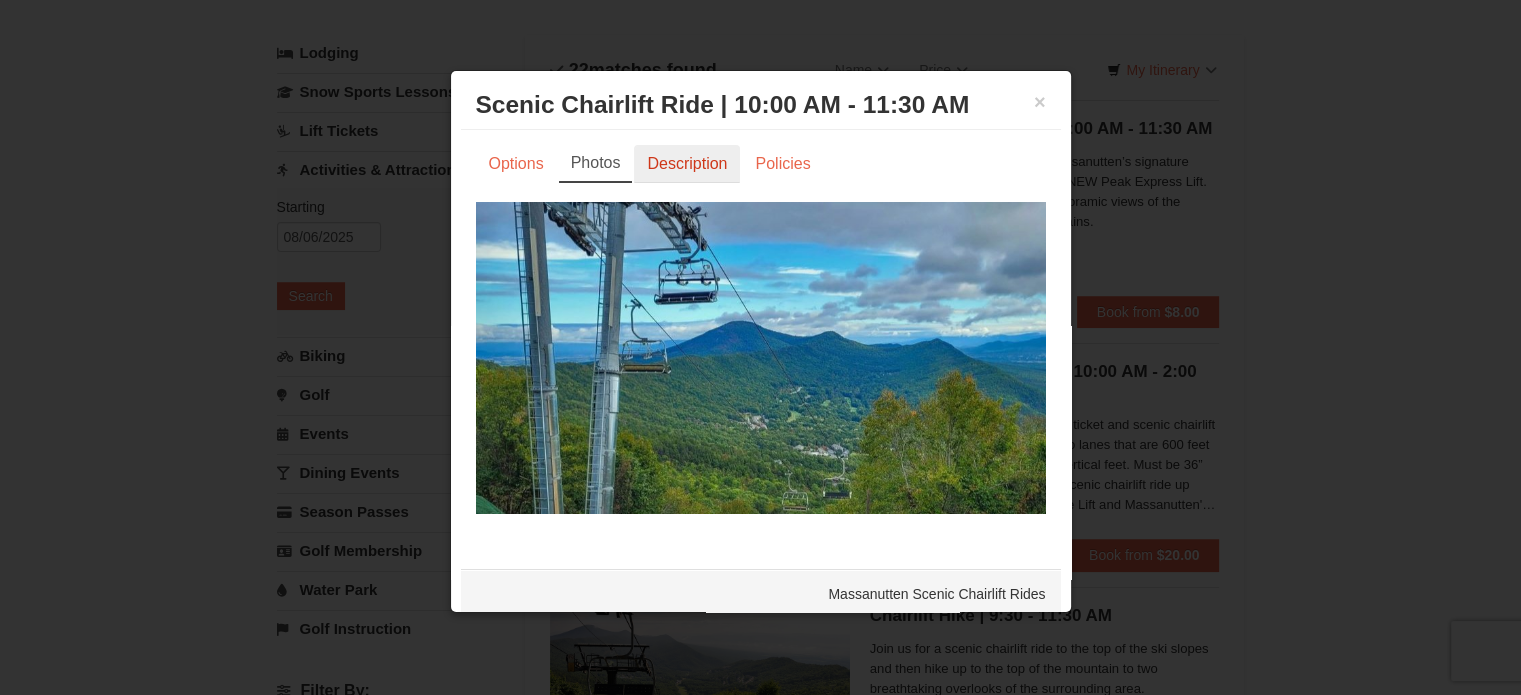 click on "Description" at bounding box center (687, 164) 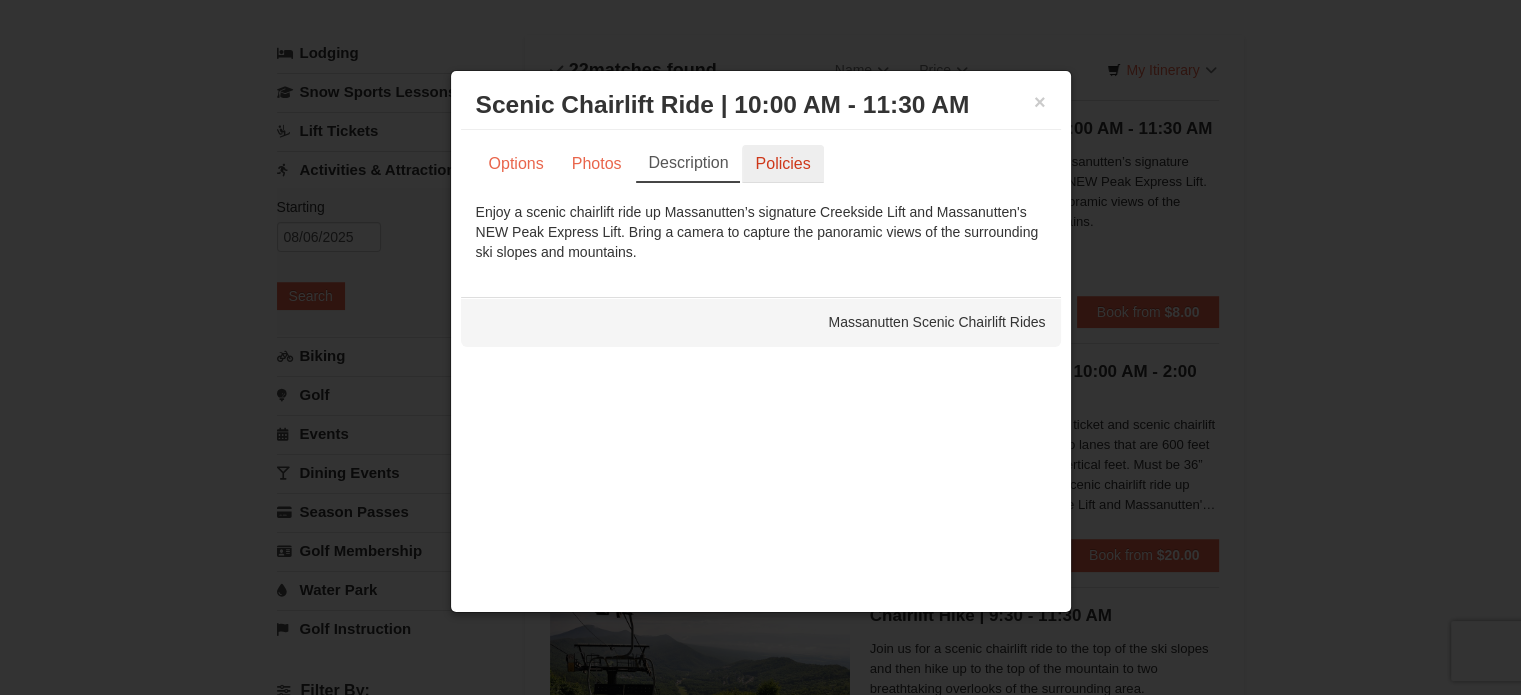 click on "Policies" at bounding box center [782, 164] 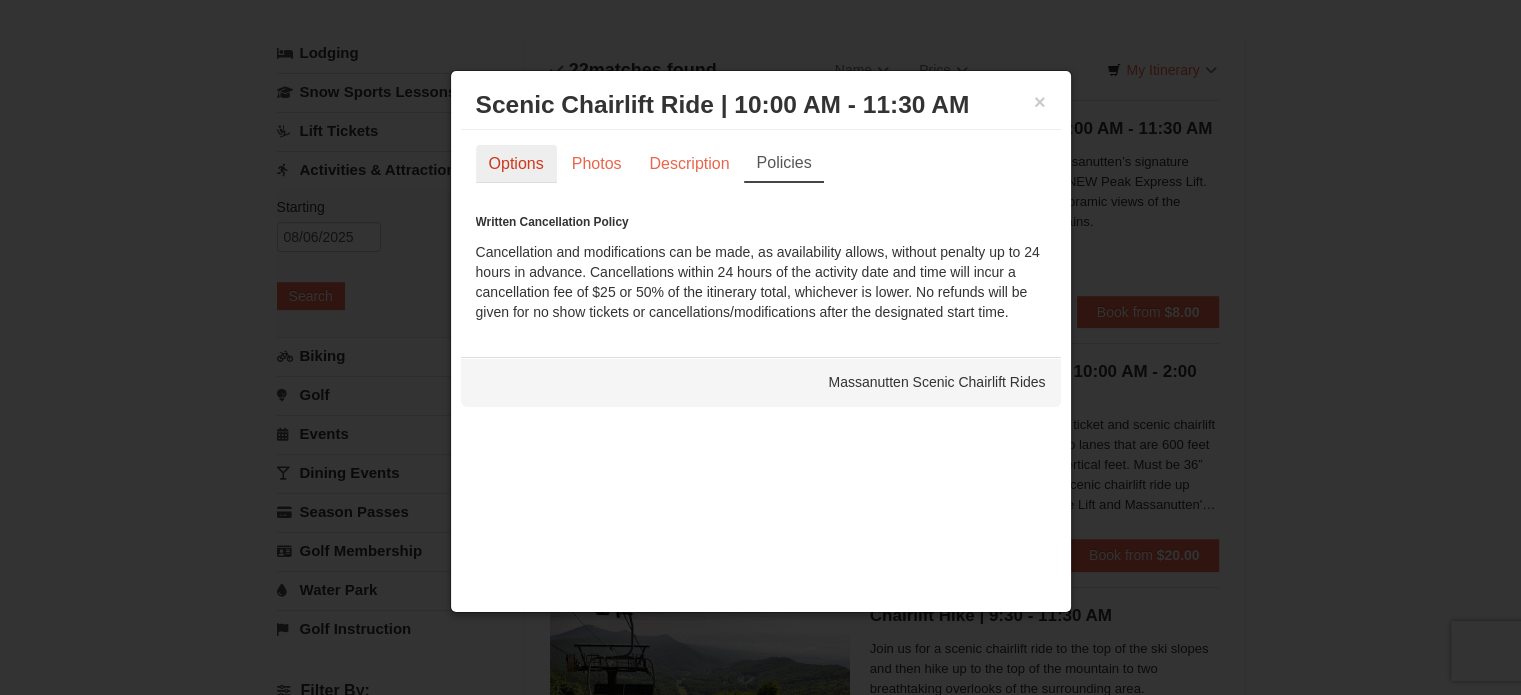click on "Options" at bounding box center (516, 164) 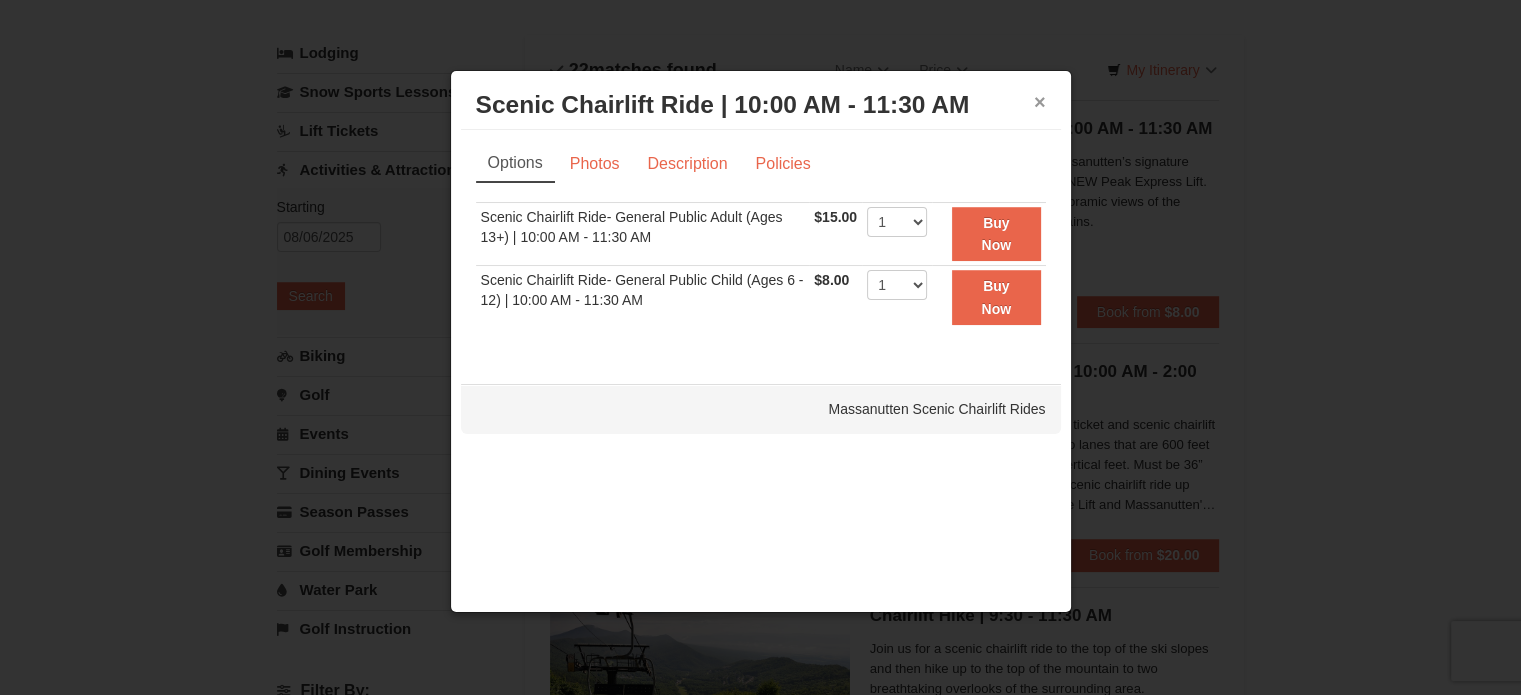 click on "×" at bounding box center (1040, 102) 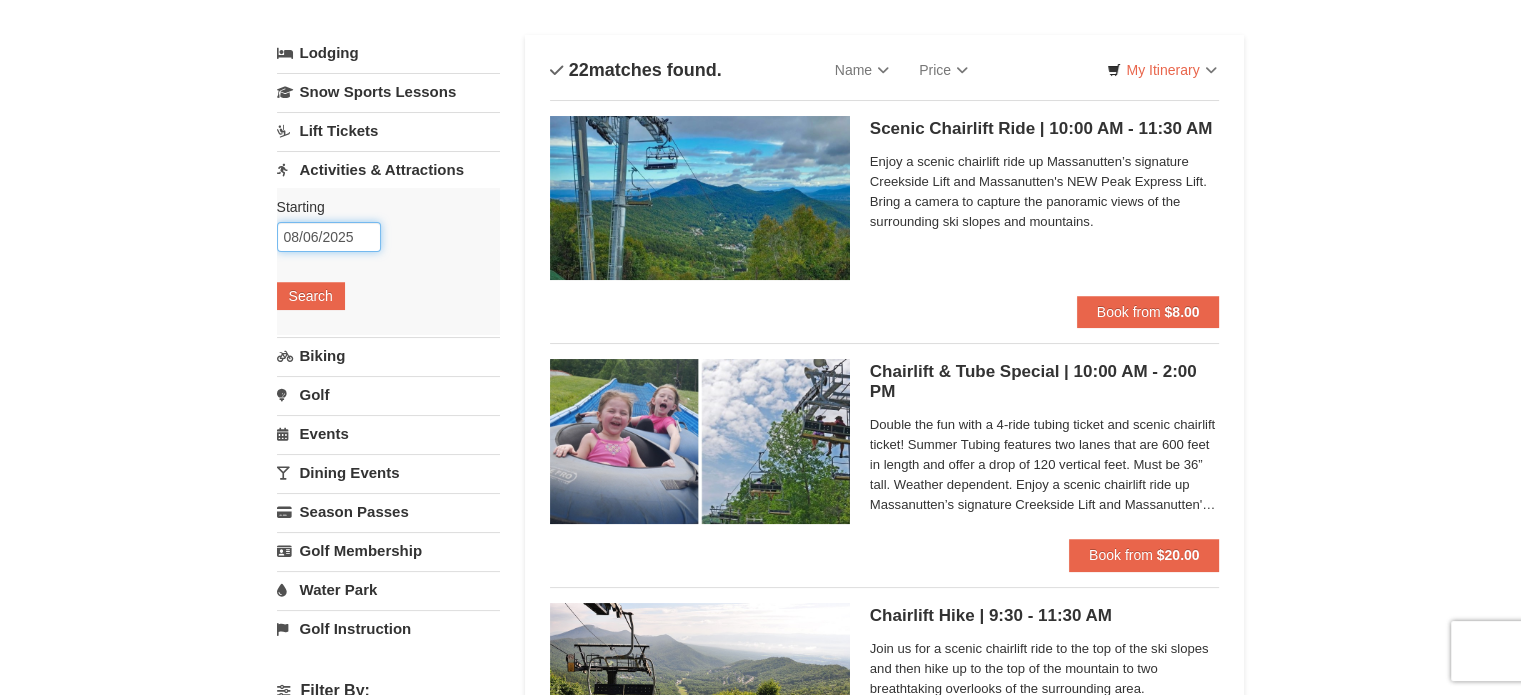 click on "08/06/2025" at bounding box center [329, 237] 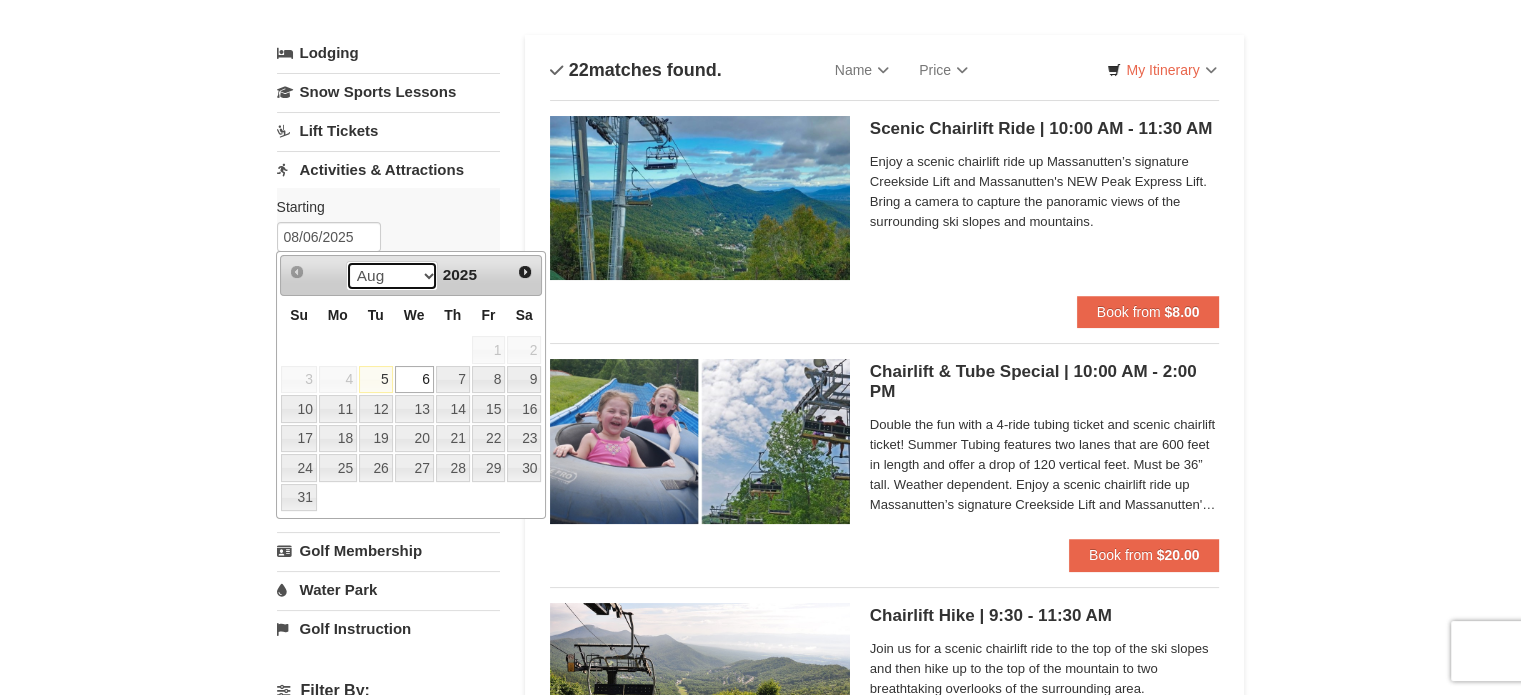 click on "Aug Sep Oct Nov Dec" at bounding box center [392, 276] 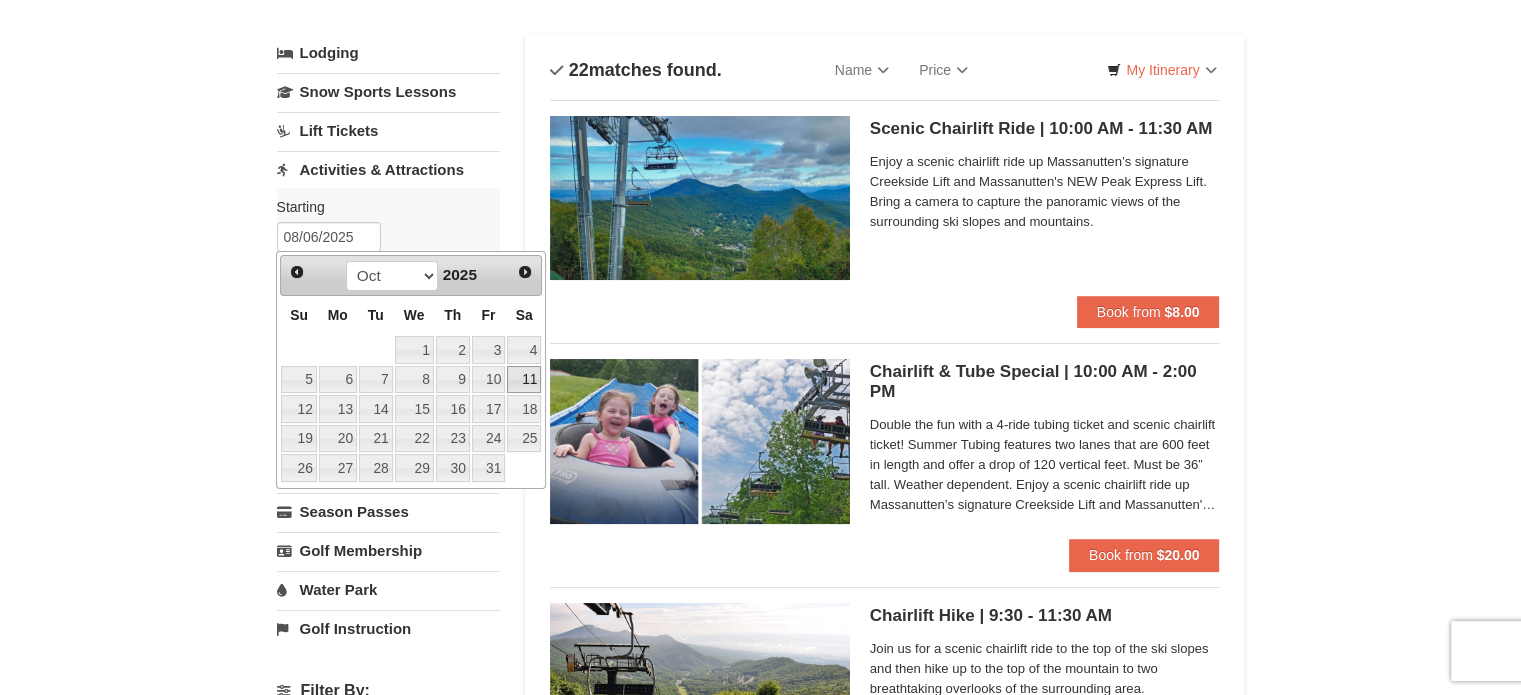 click on "11" at bounding box center (524, 380) 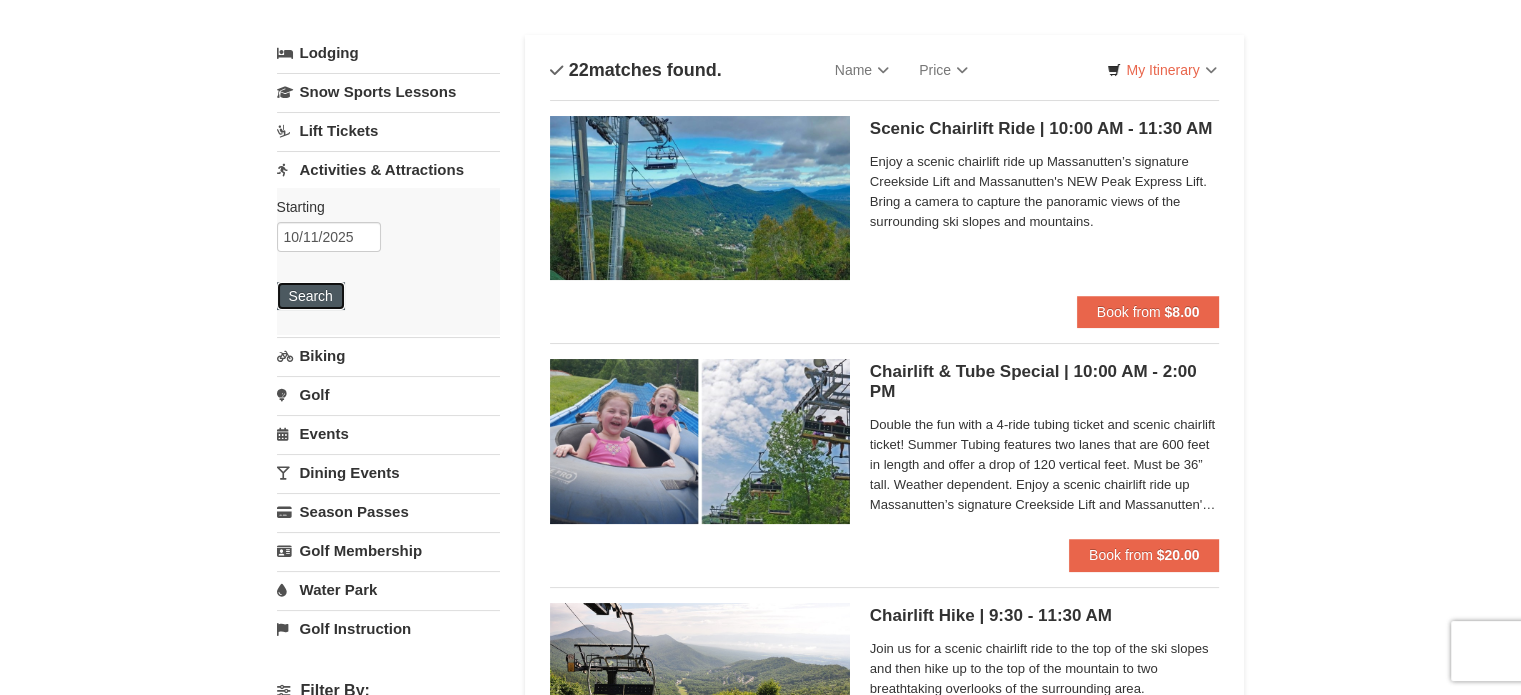 click on "Search" at bounding box center [311, 296] 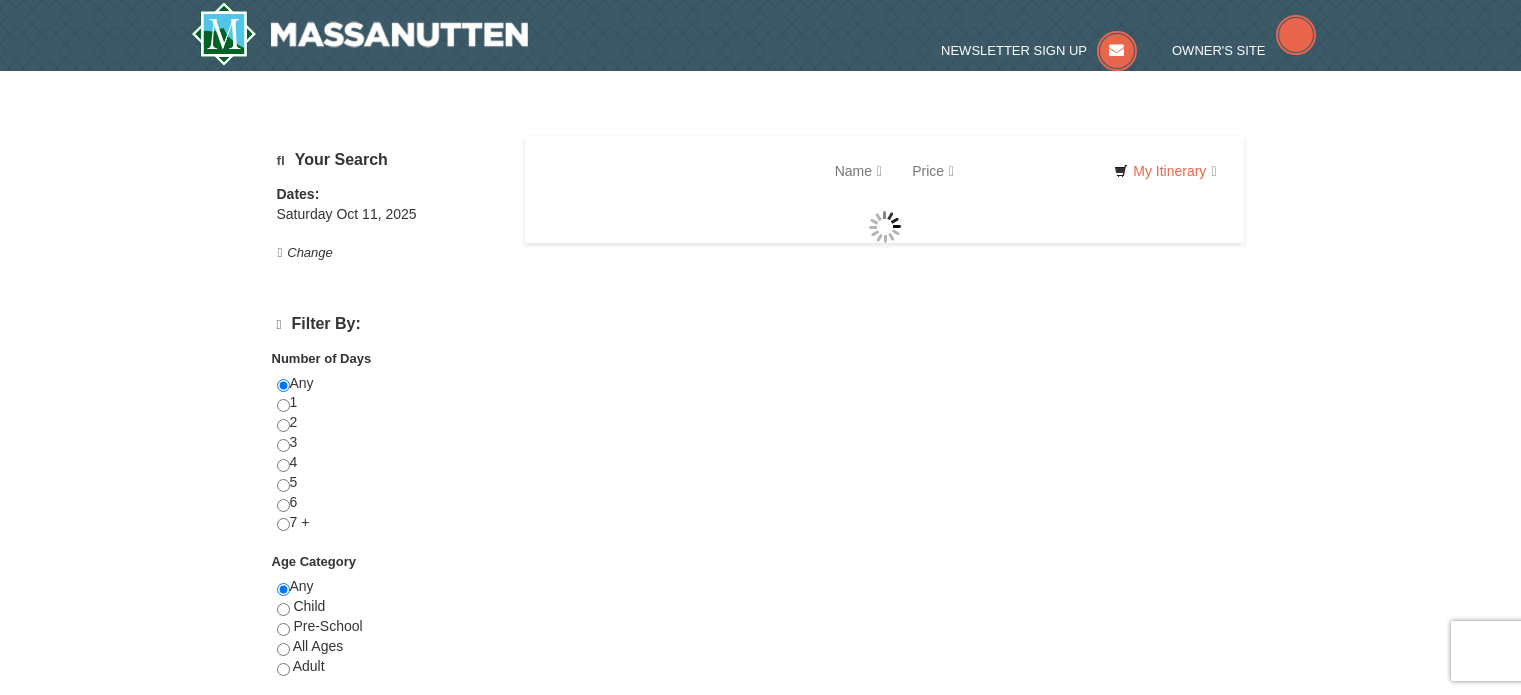 scroll, scrollTop: 0, scrollLeft: 0, axis: both 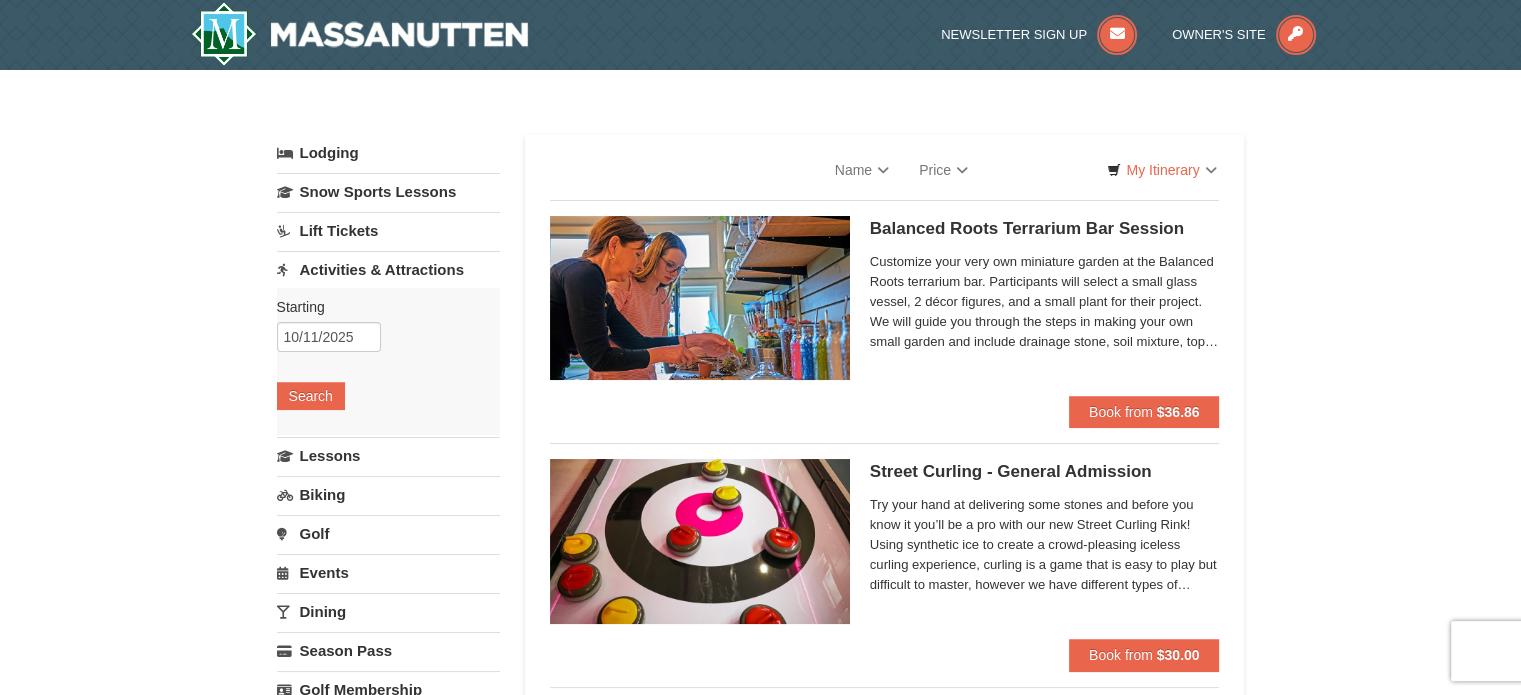 select on "8" 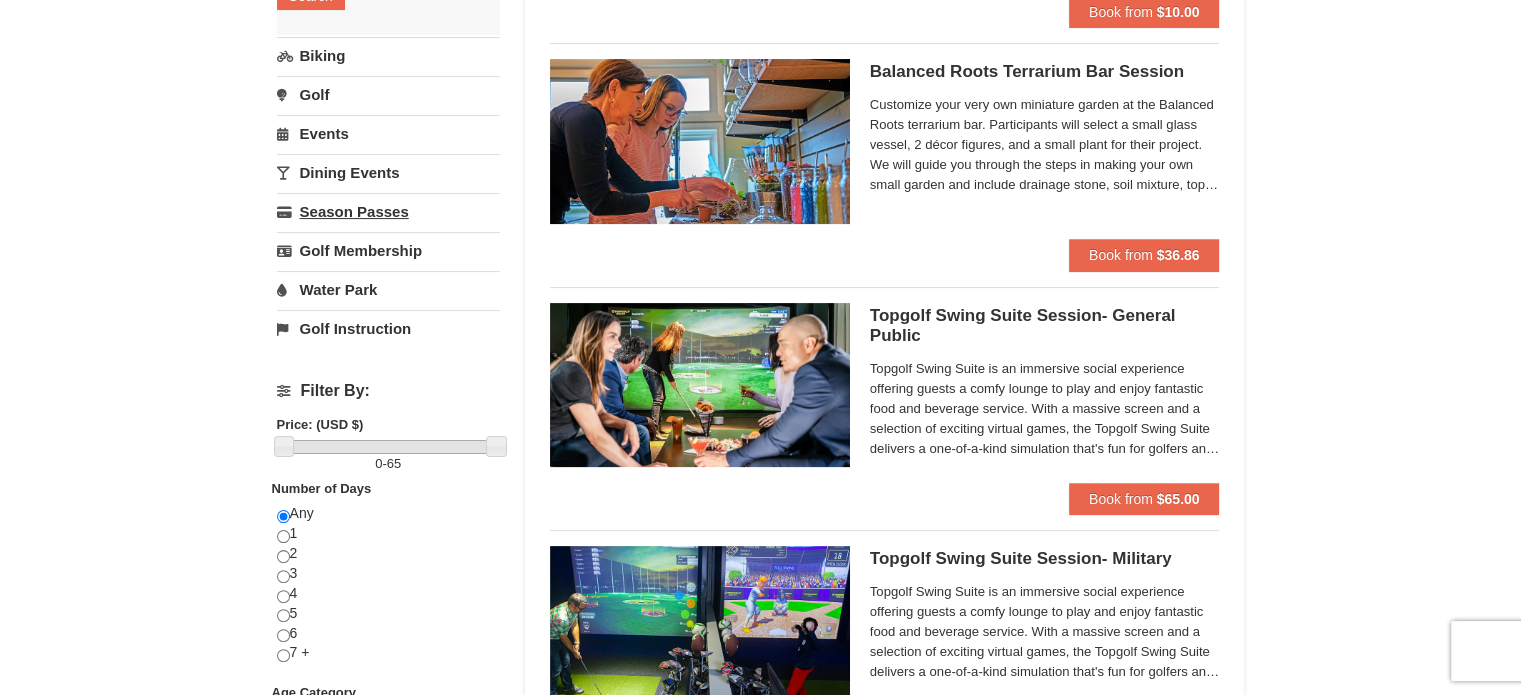 scroll, scrollTop: 0, scrollLeft: 0, axis: both 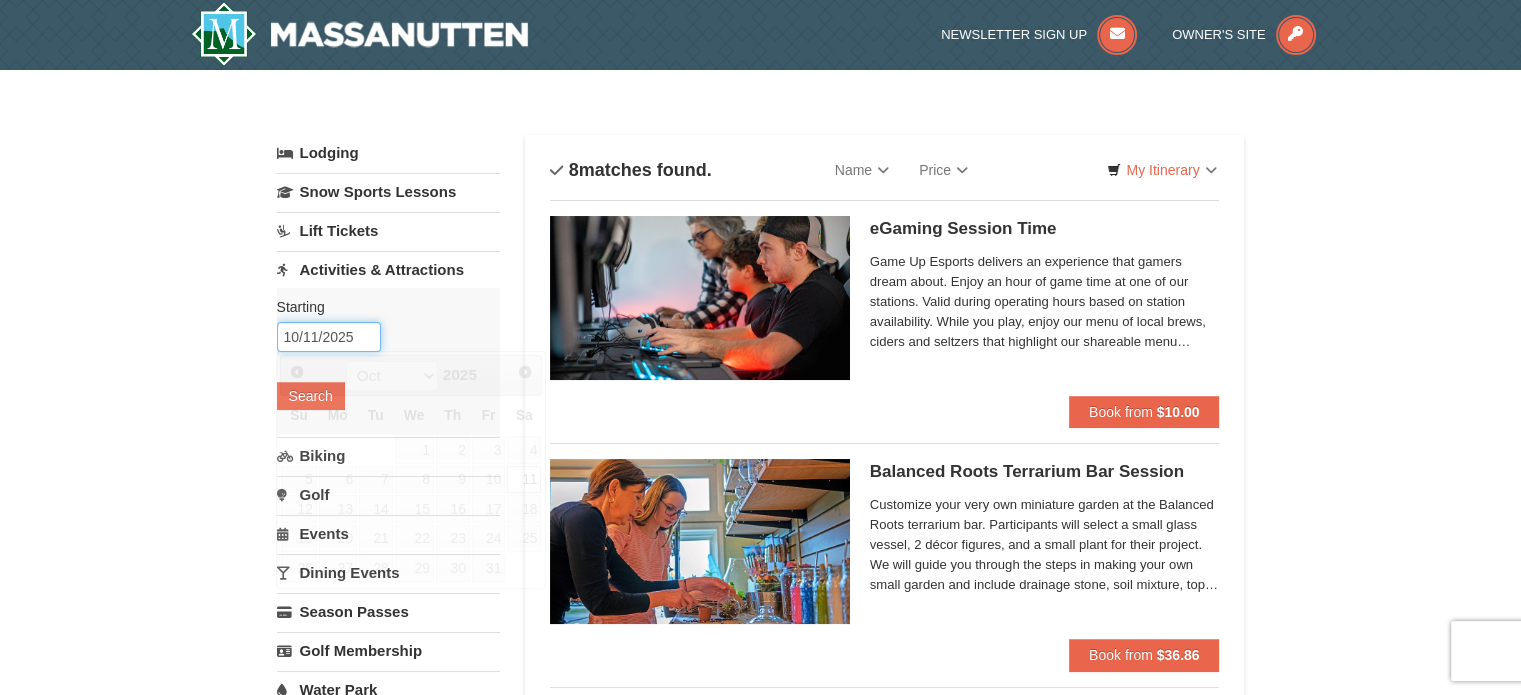 click on "10/11/2025" at bounding box center [329, 337] 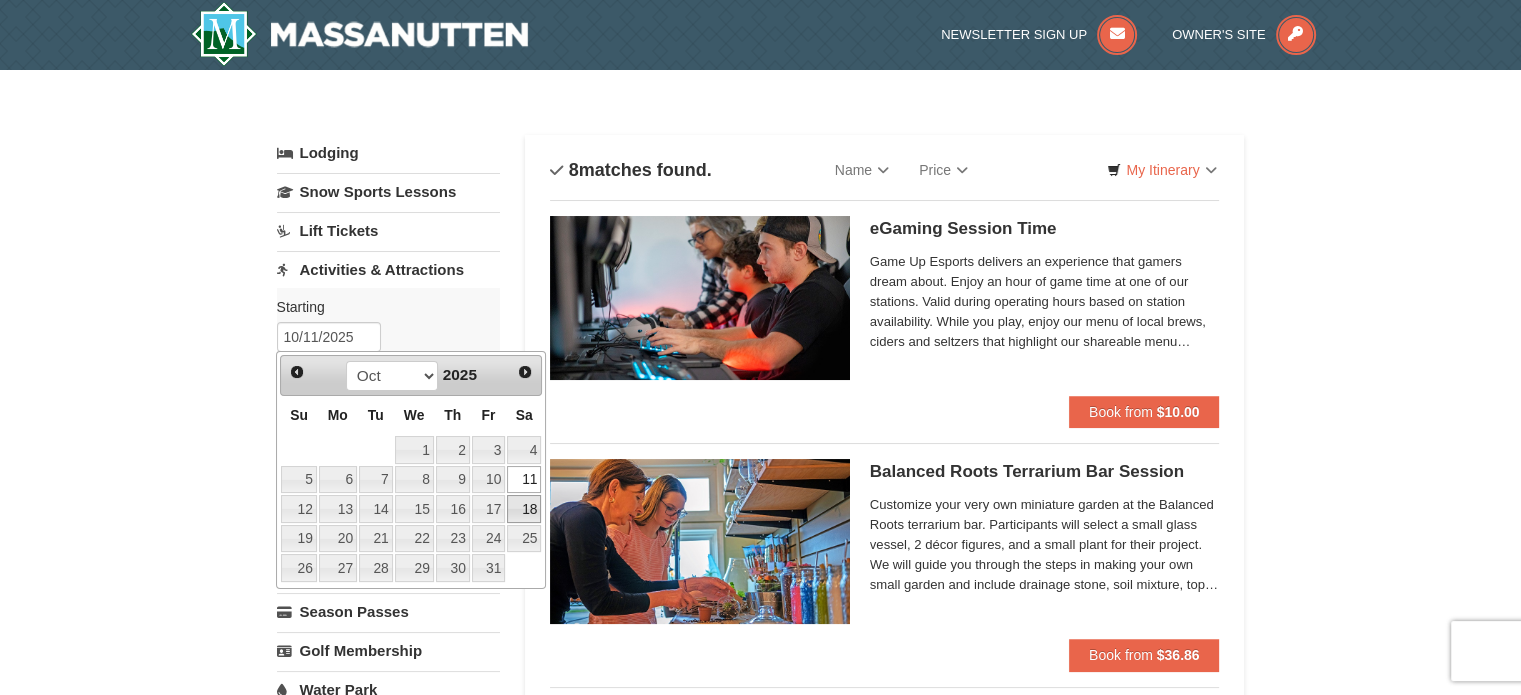 click on "18" at bounding box center (524, 509) 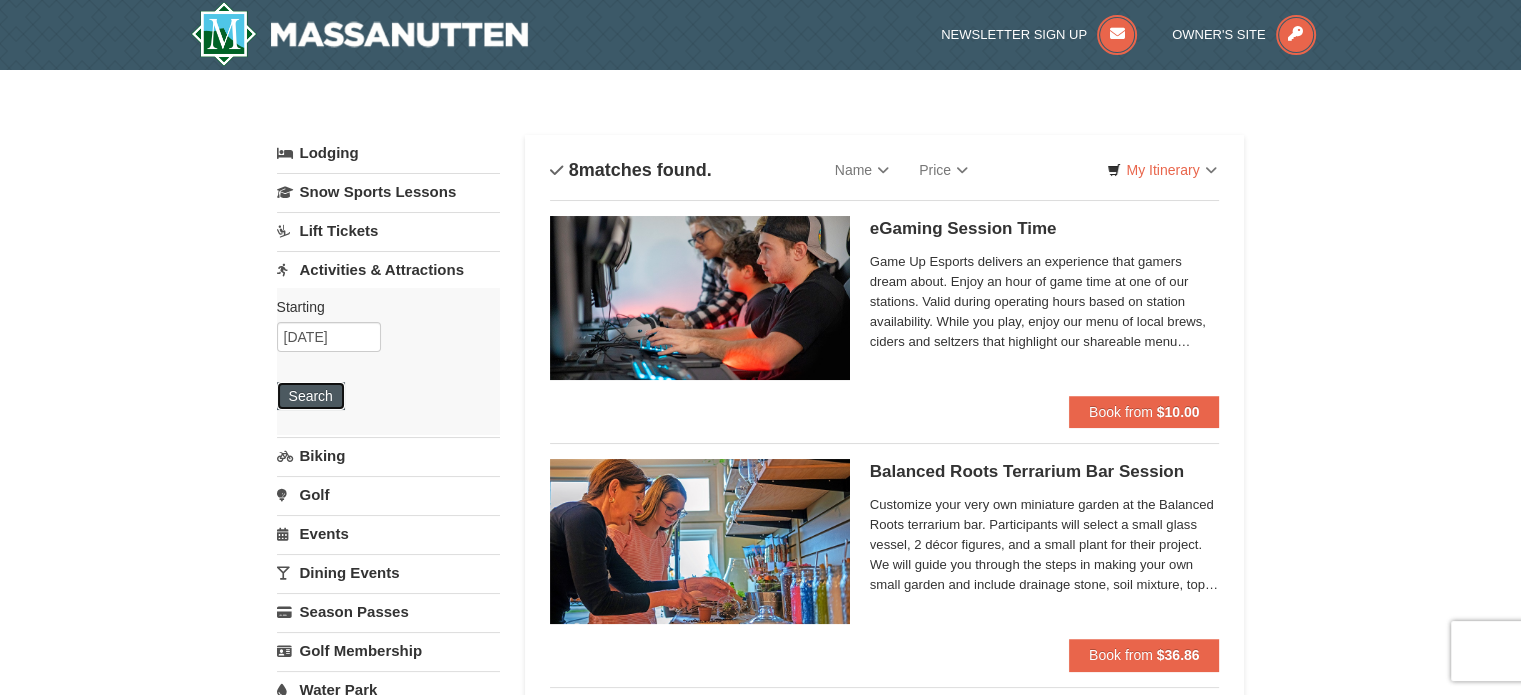 click on "Search" at bounding box center (311, 396) 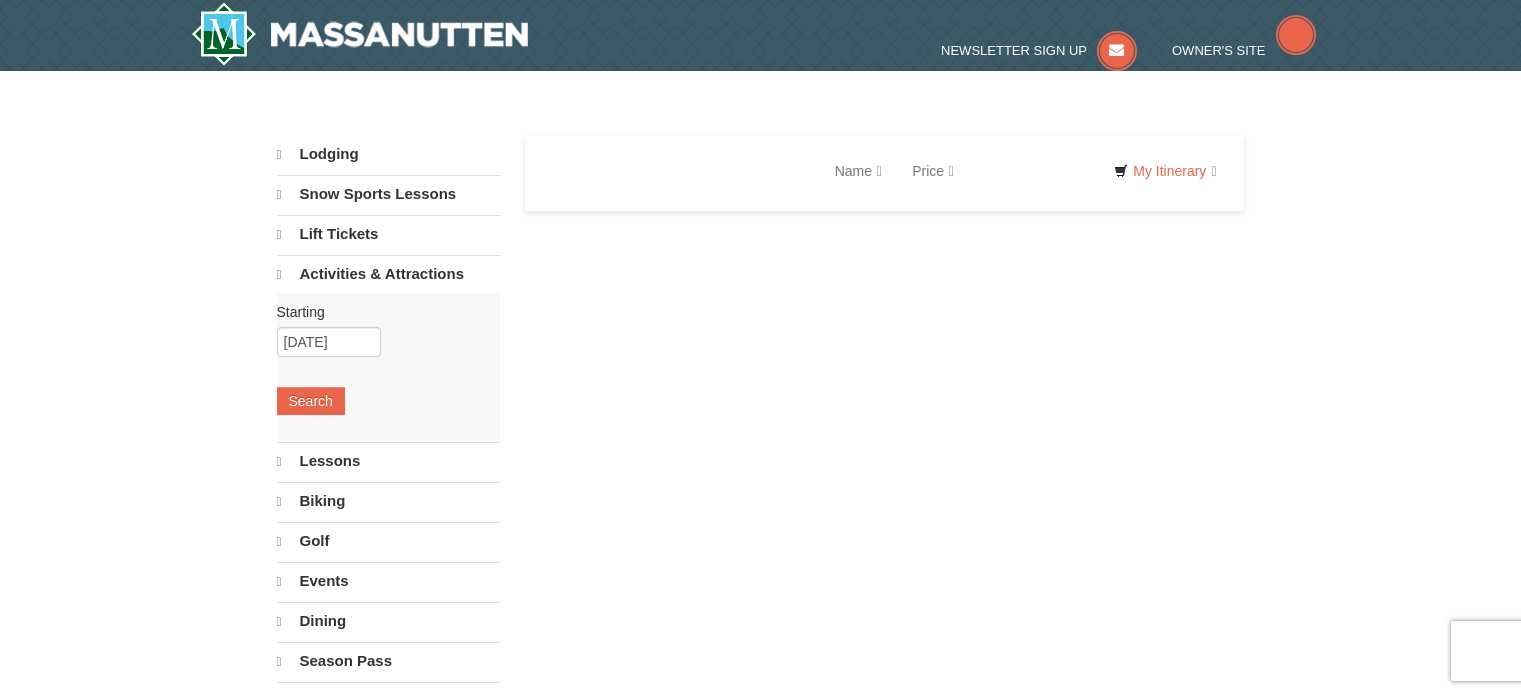 scroll, scrollTop: 0, scrollLeft: 0, axis: both 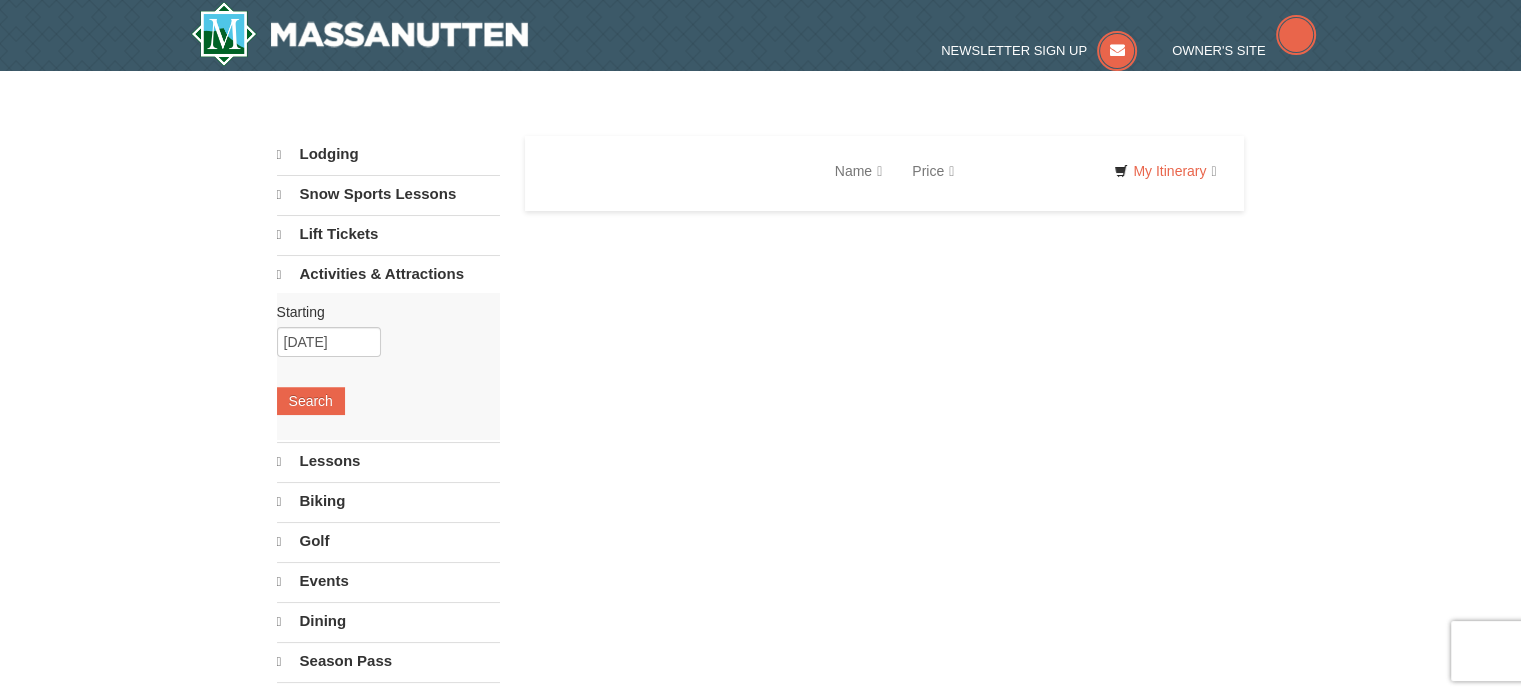 select on "8" 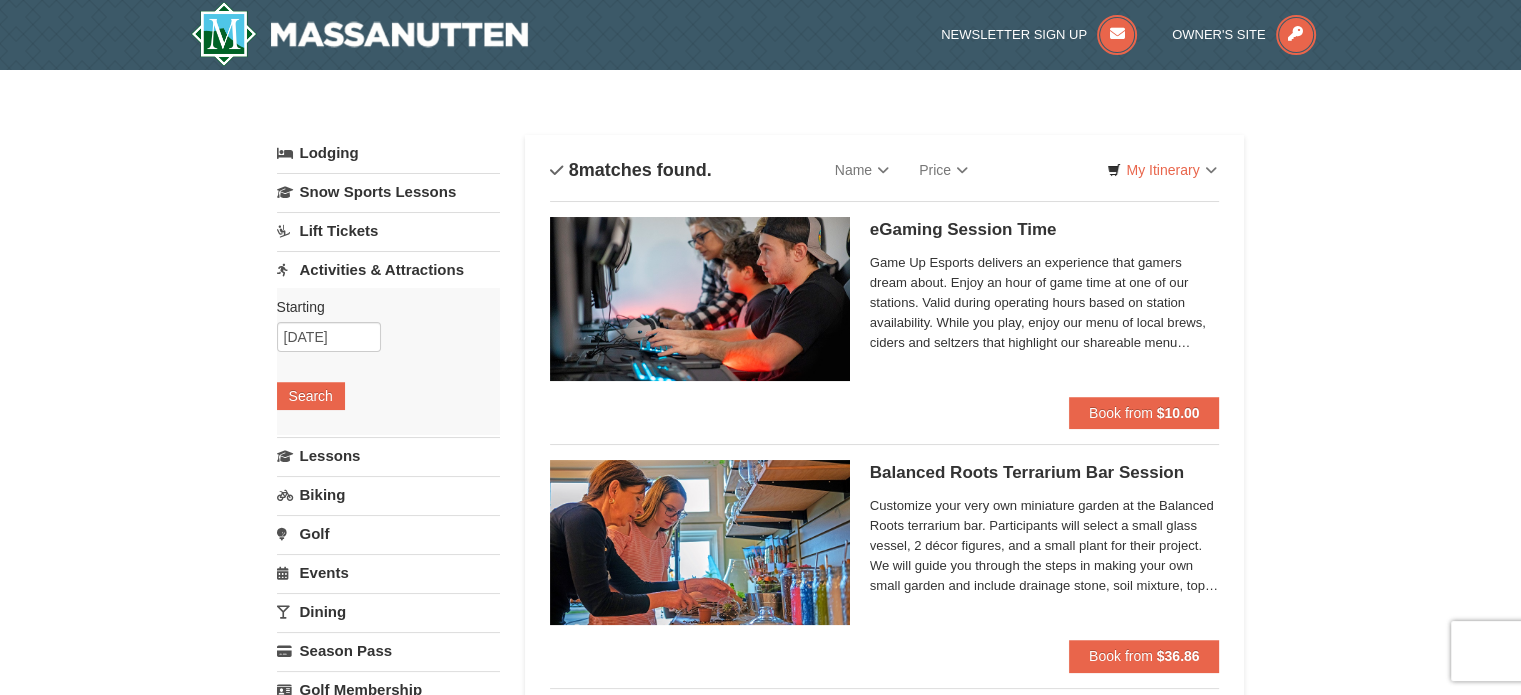 scroll, scrollTop: 0, scrollLeft: 0, axis: both 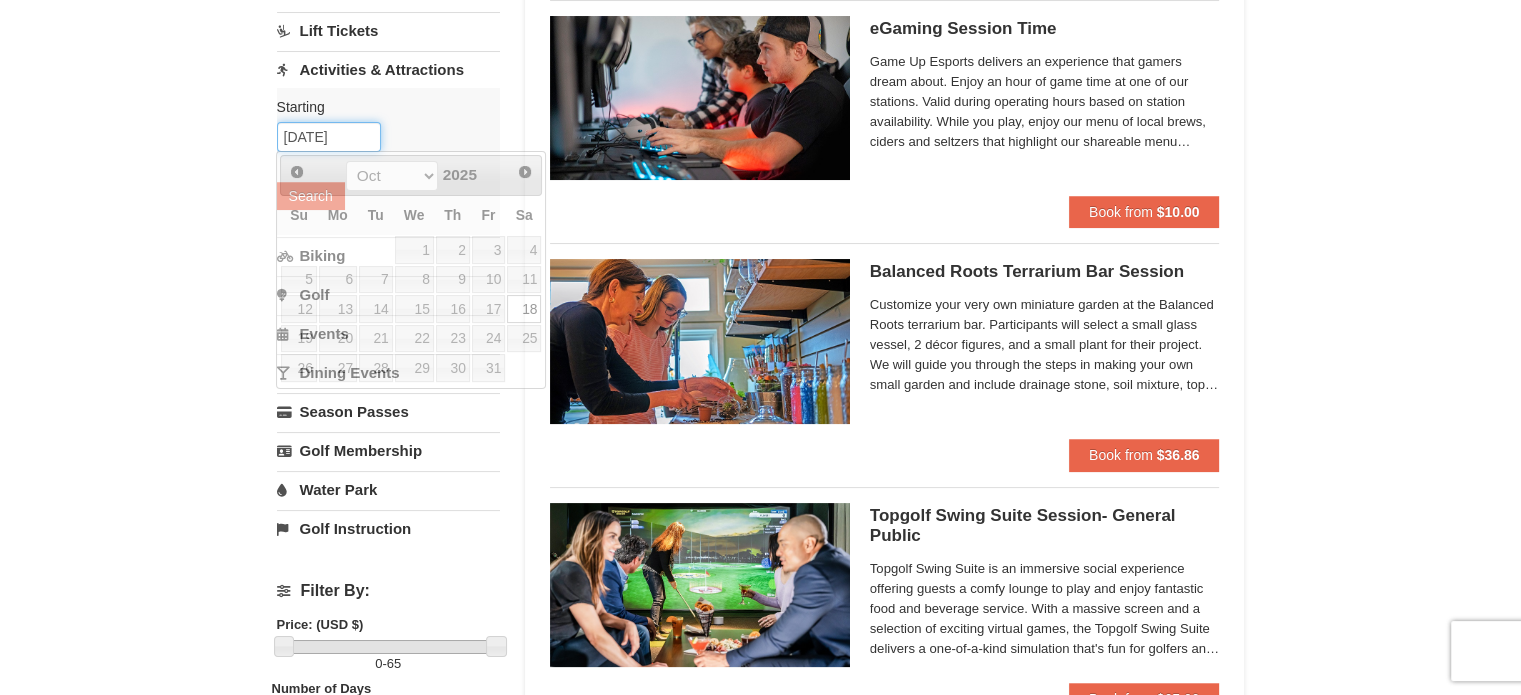 click on "10/18/2025" at bounding box center (329, 137) 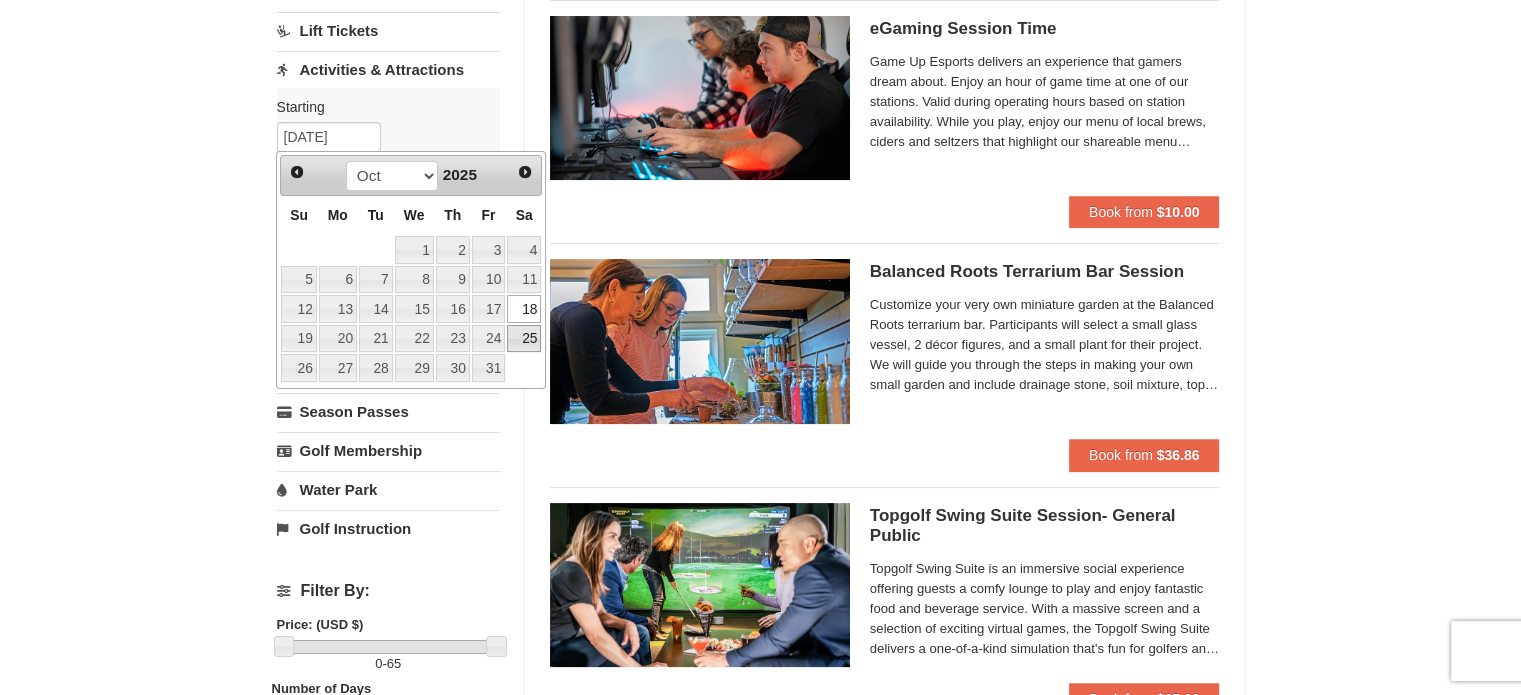 click on "25" at bounding box center [524, 339] 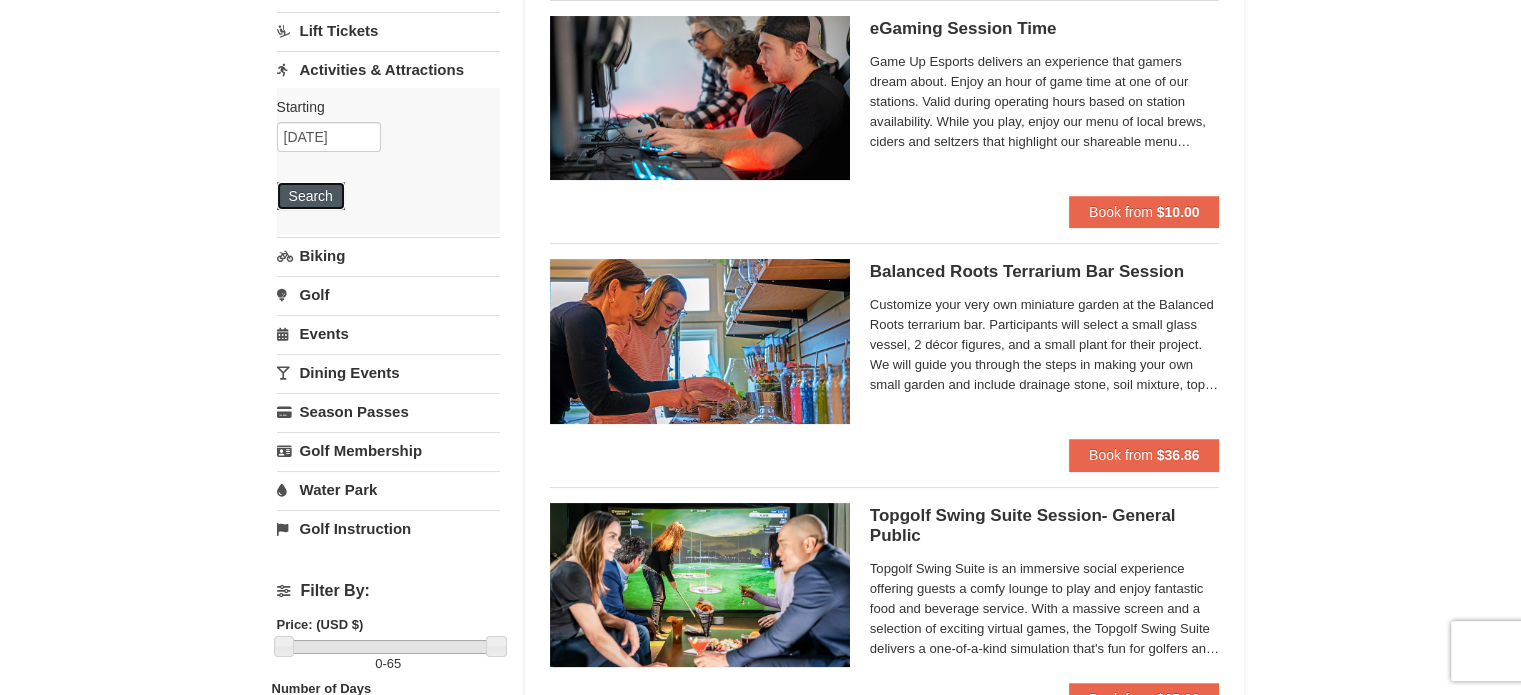 click on "Search" at bounding box center [311, 196] 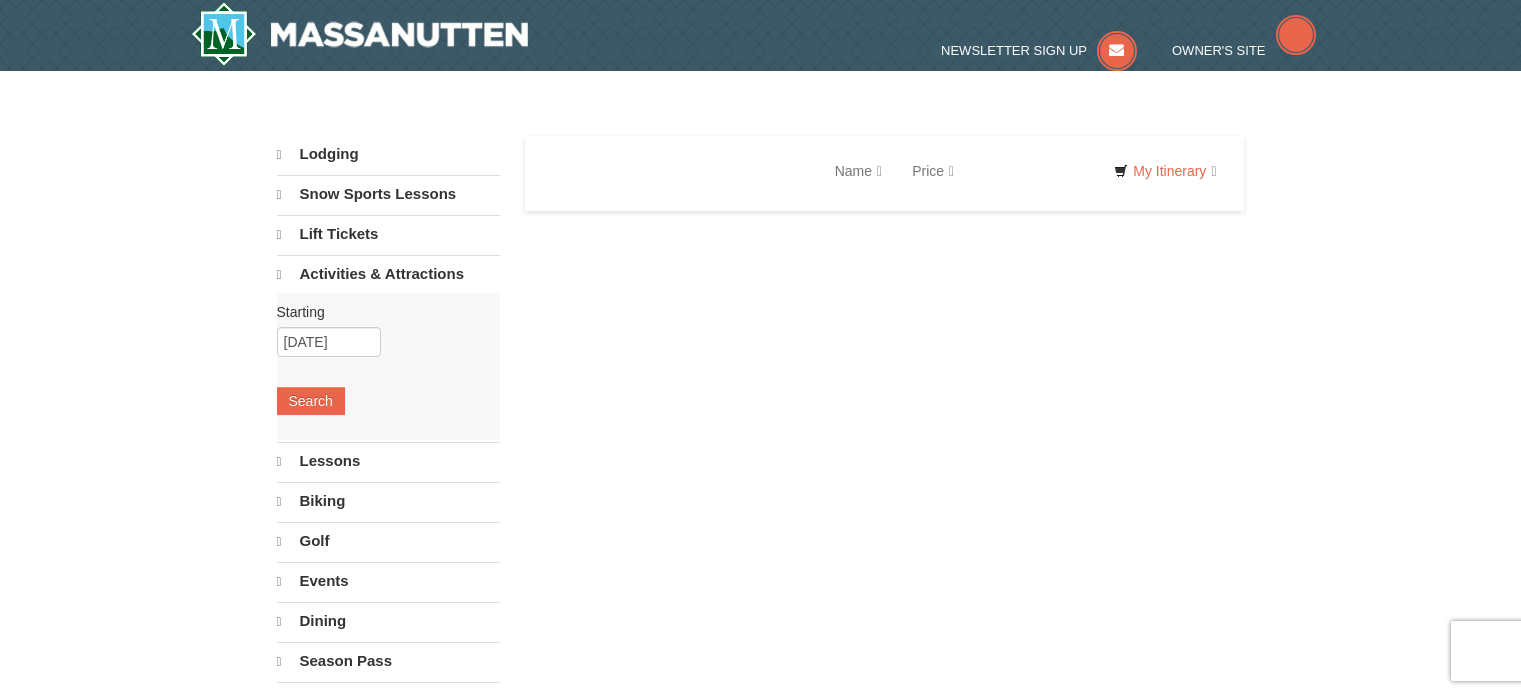 scroll, scrollTop: 0, scrollLeft: 0, axis: both 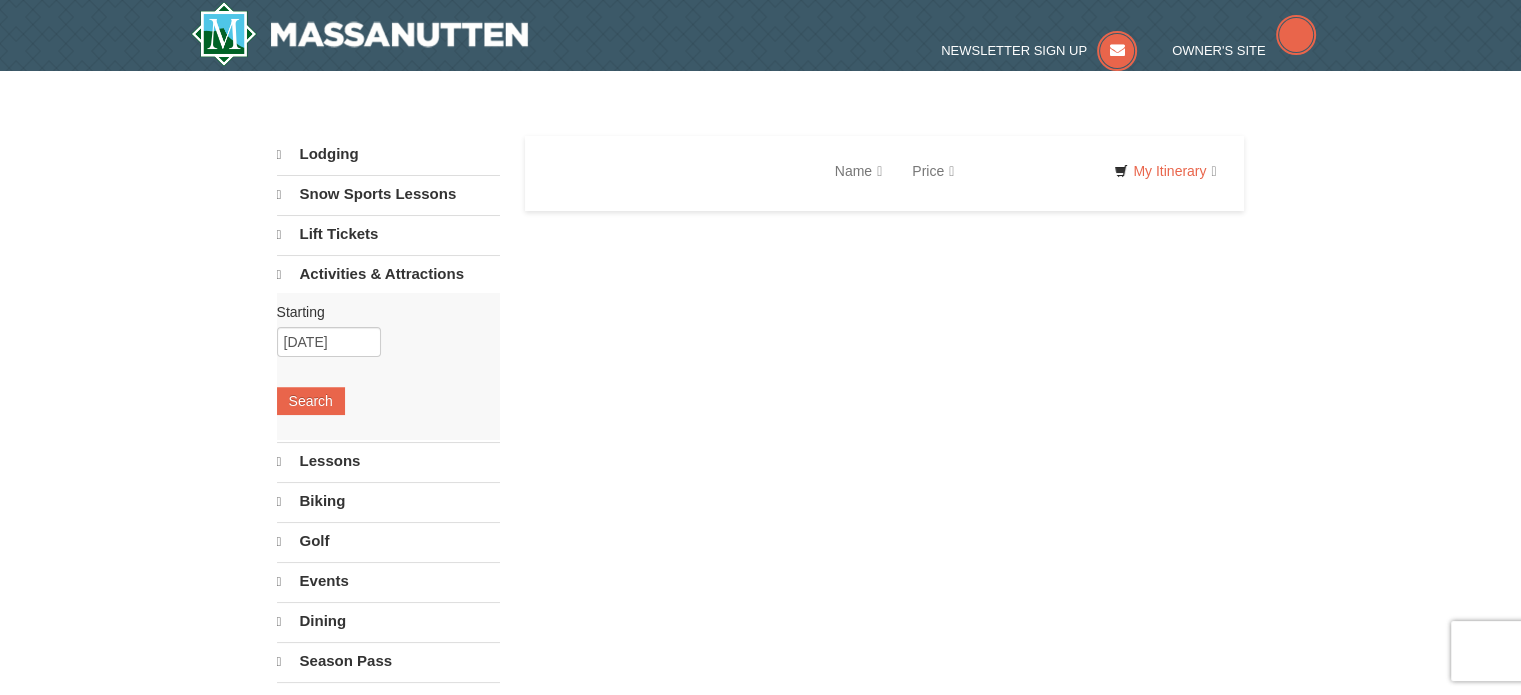 select on "8" 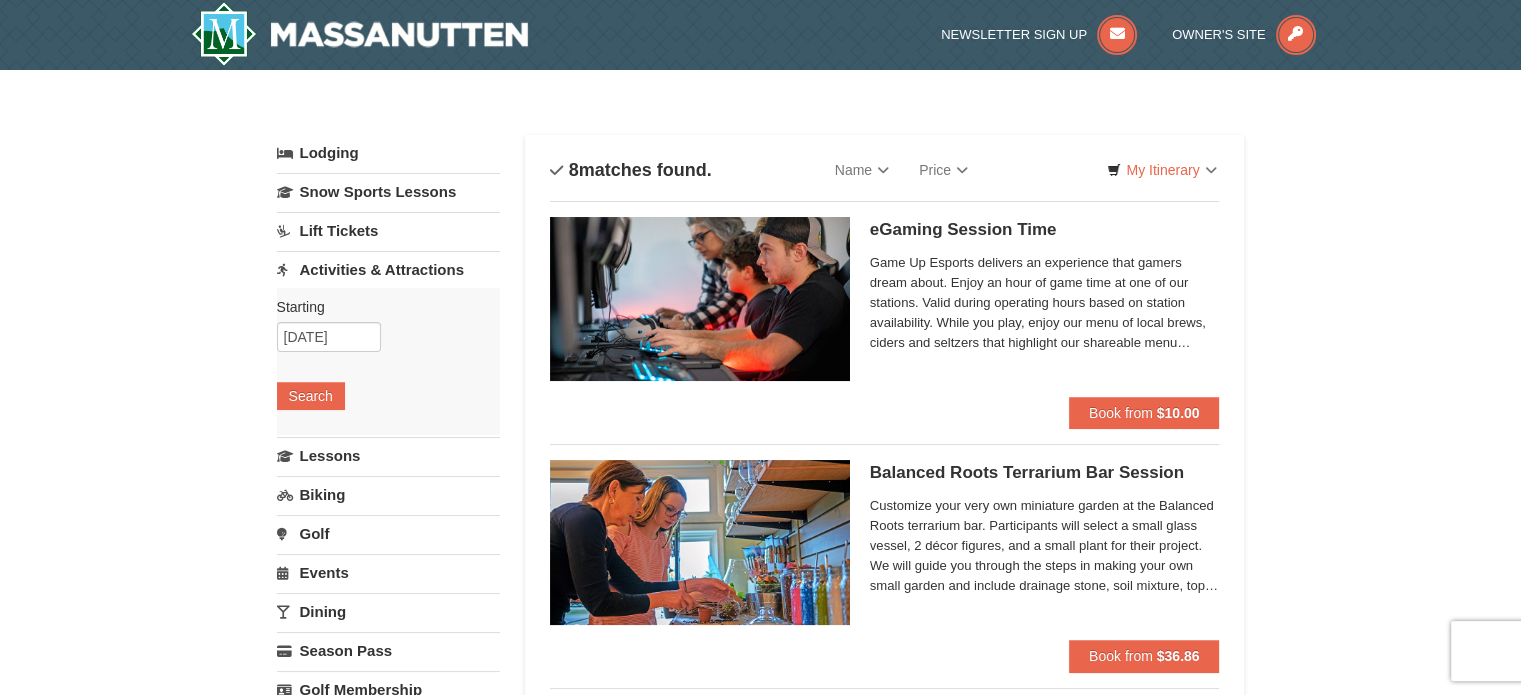 scroll, scrollTop: 0, scrollLeft: 0, axis: both 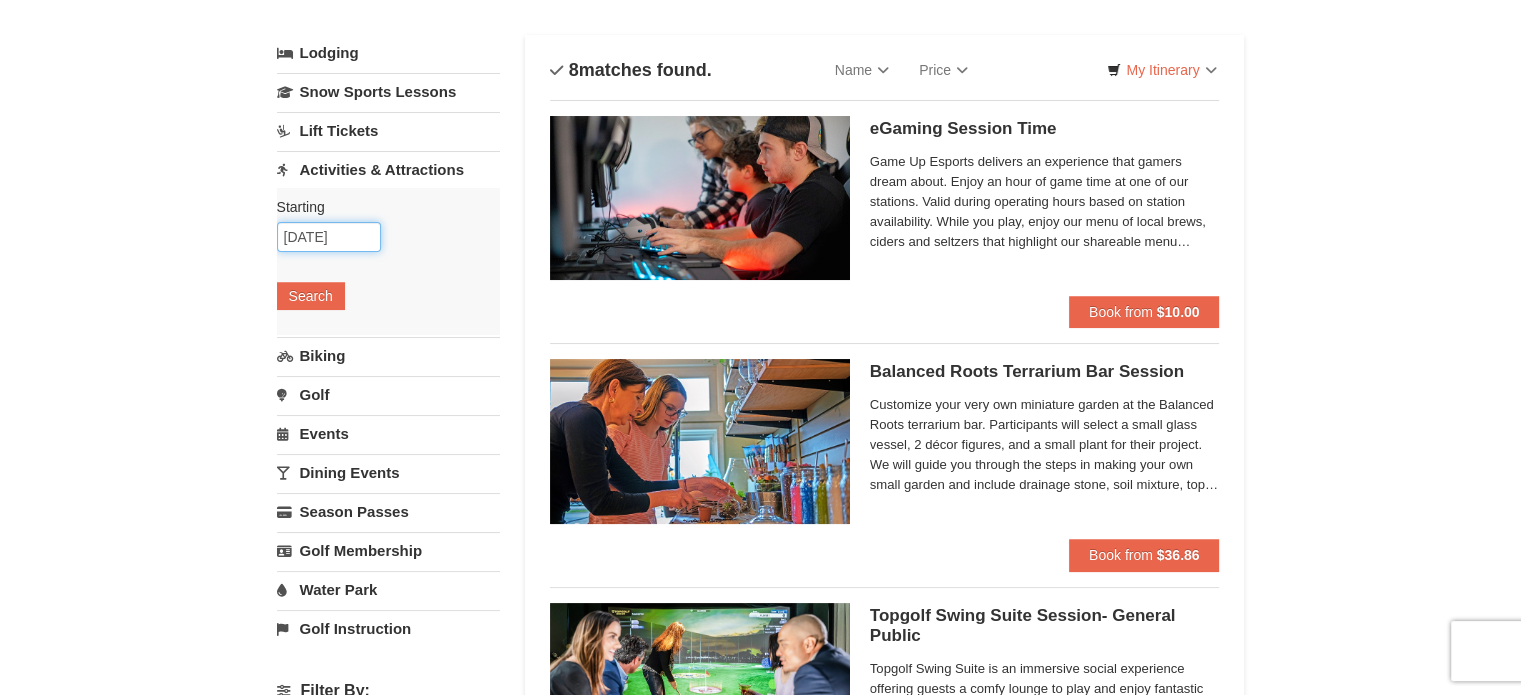 click on "10/25/2025" at bounding box center (329, 237) 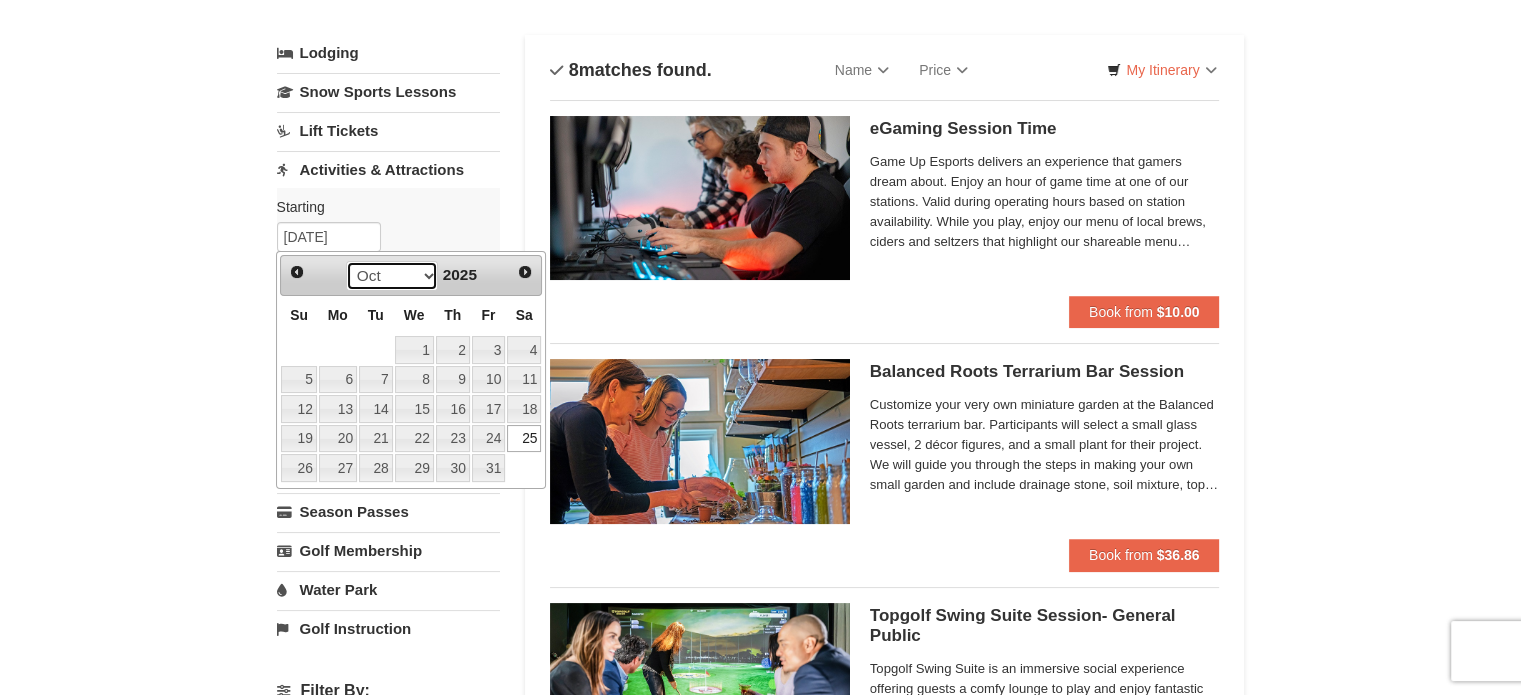 click on "Aug Sep Oct Nov Dec" at bounding box center (392, 276) 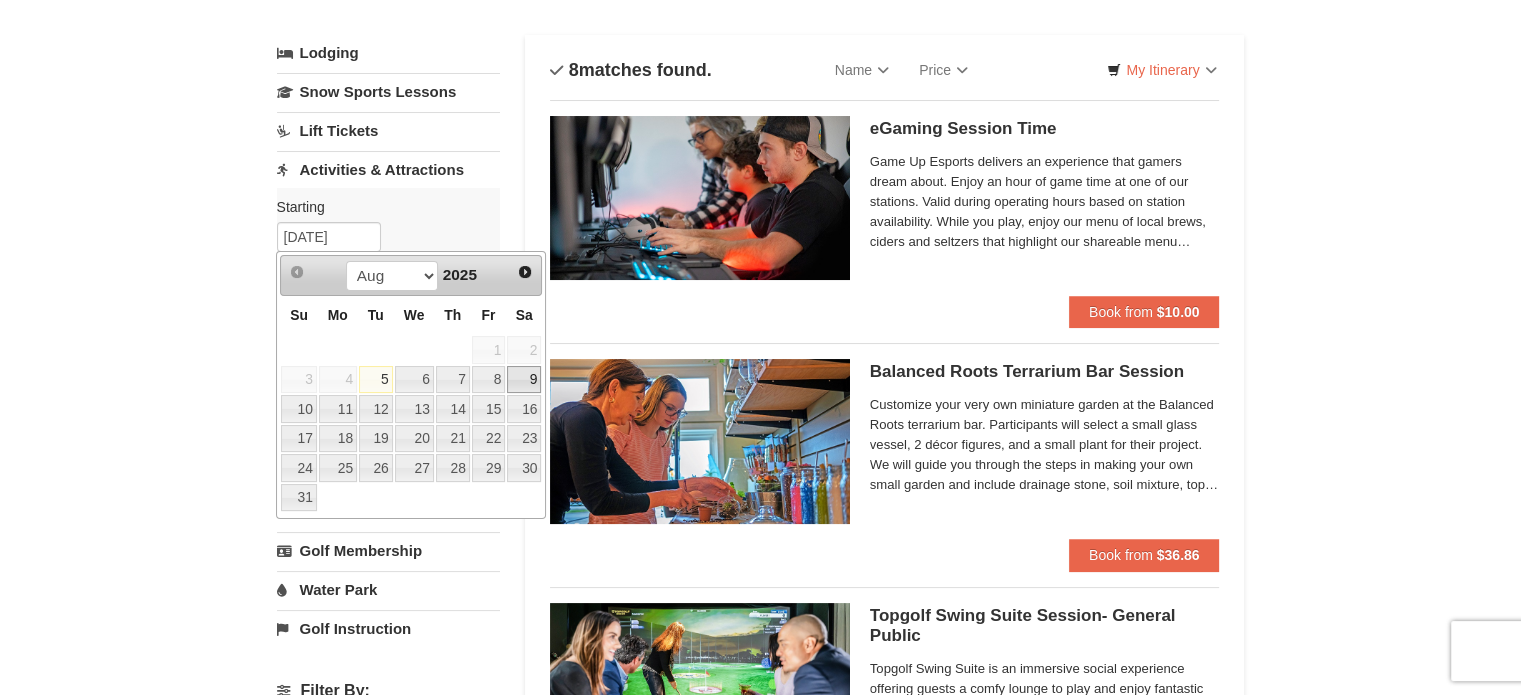 click on "9" at bounding box center [524, 380] 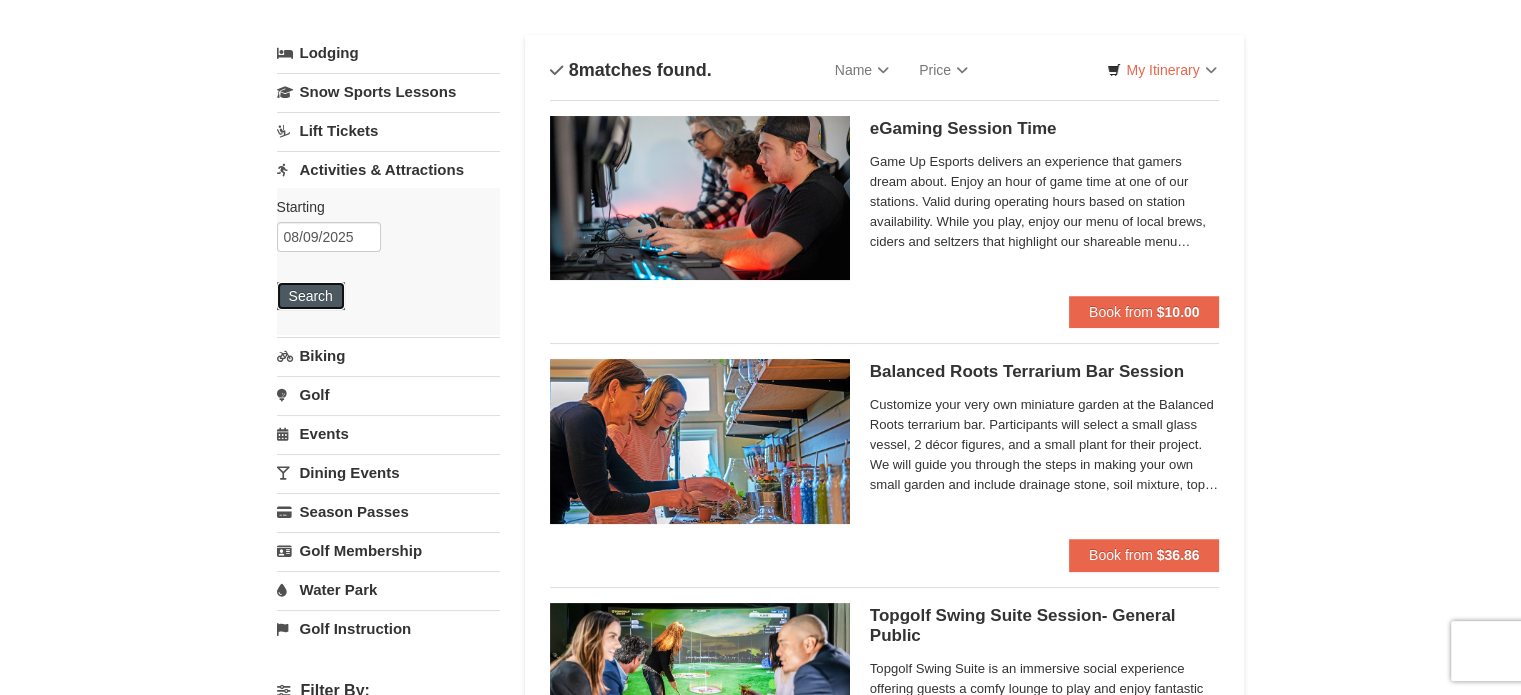 click on "Search" at bounding box center (311, 296) 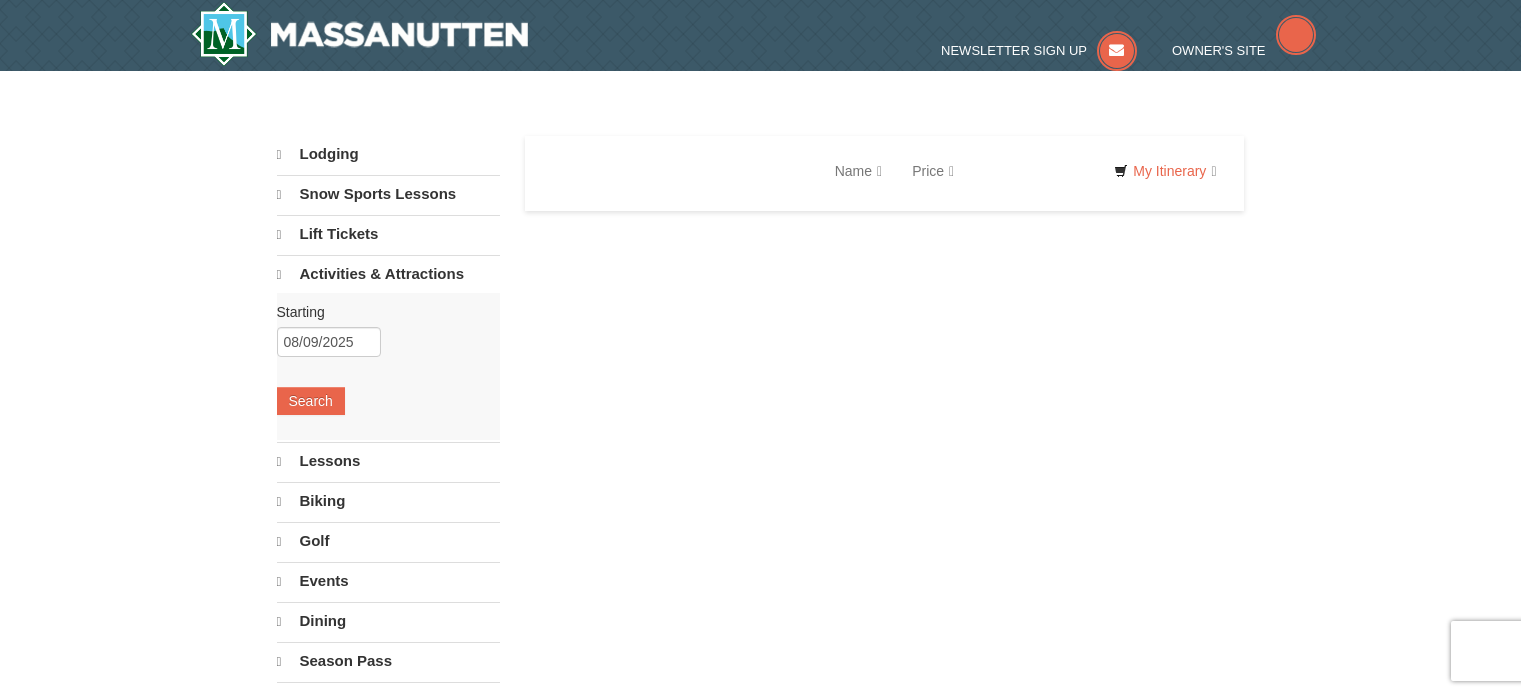scroll, scrollTop: 0, scrollLeft: 0, axis: both 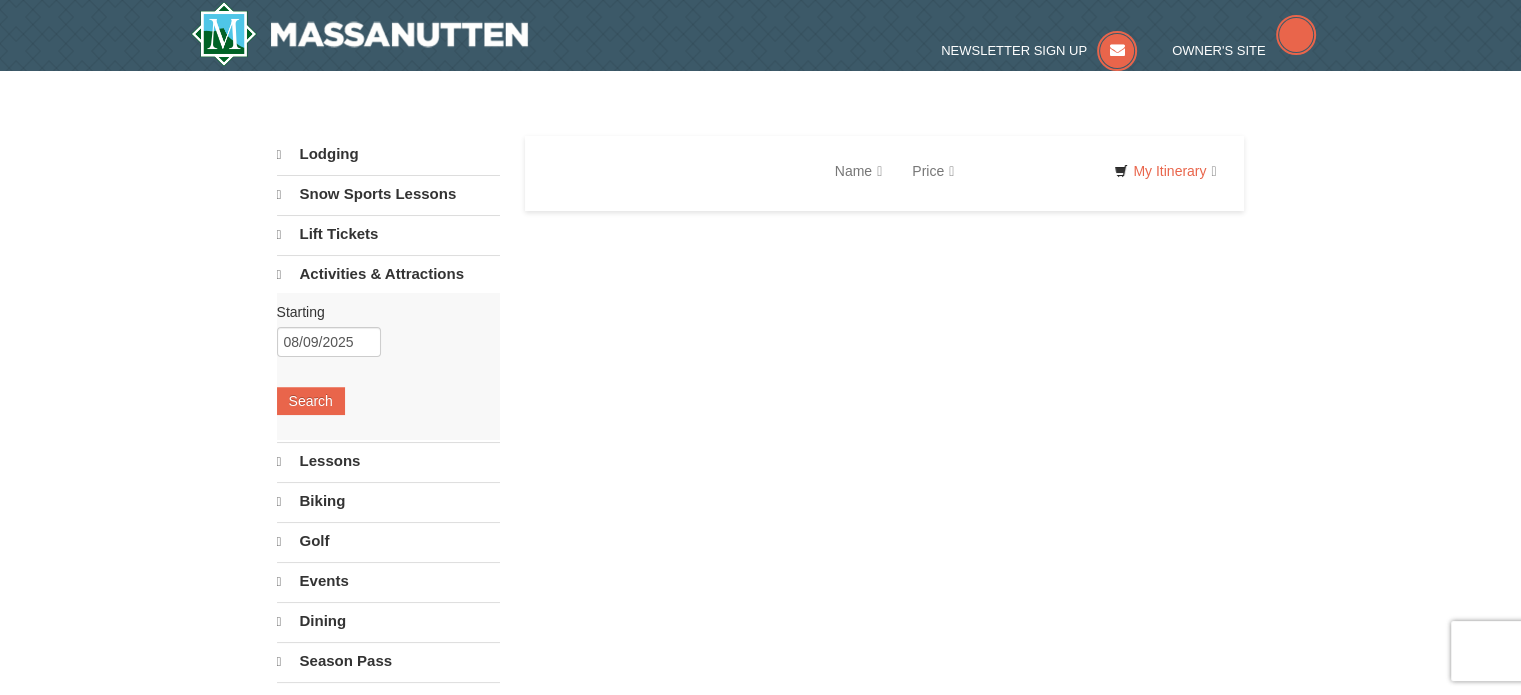 select on "8" 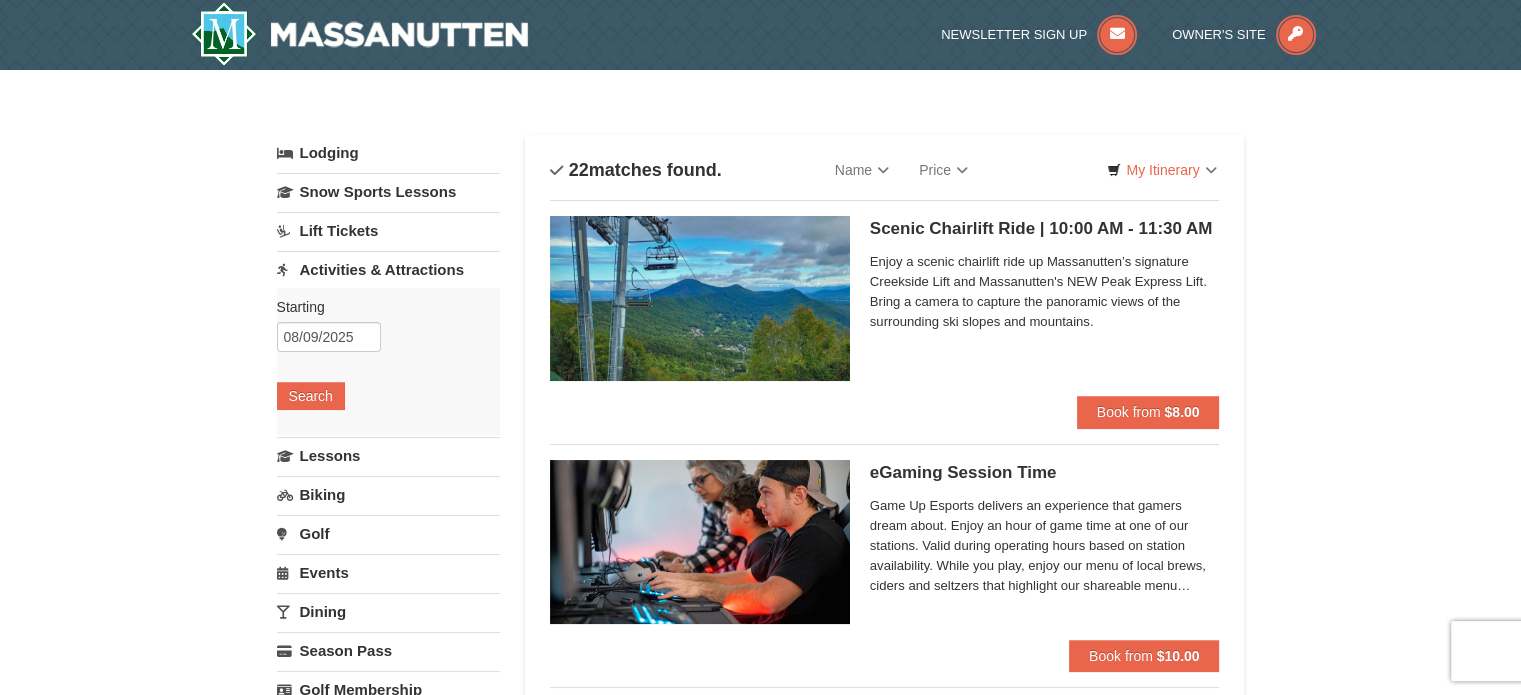 scroll, scrollTop: 0, scrollLeft: 0, axis: both 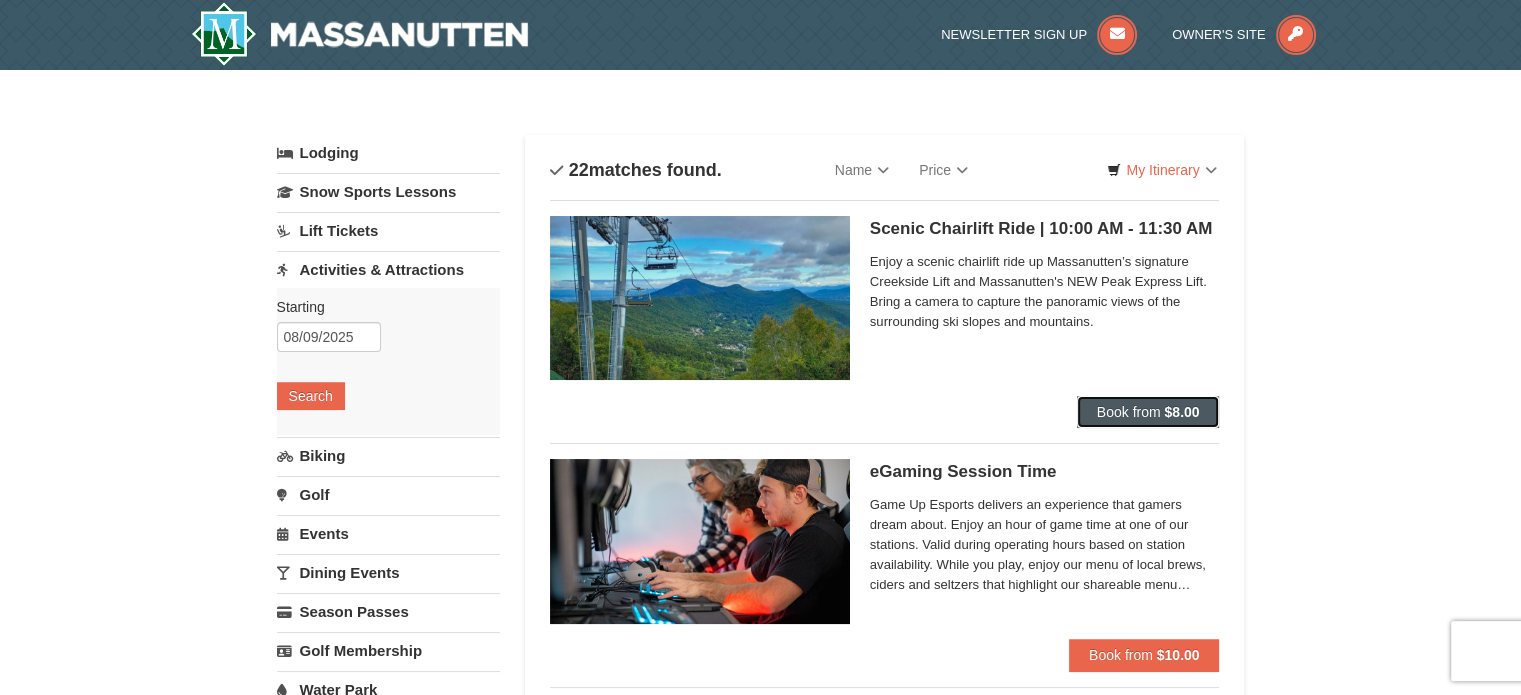 click on "Book from   $8.00" at bounding box center (1148, 412) 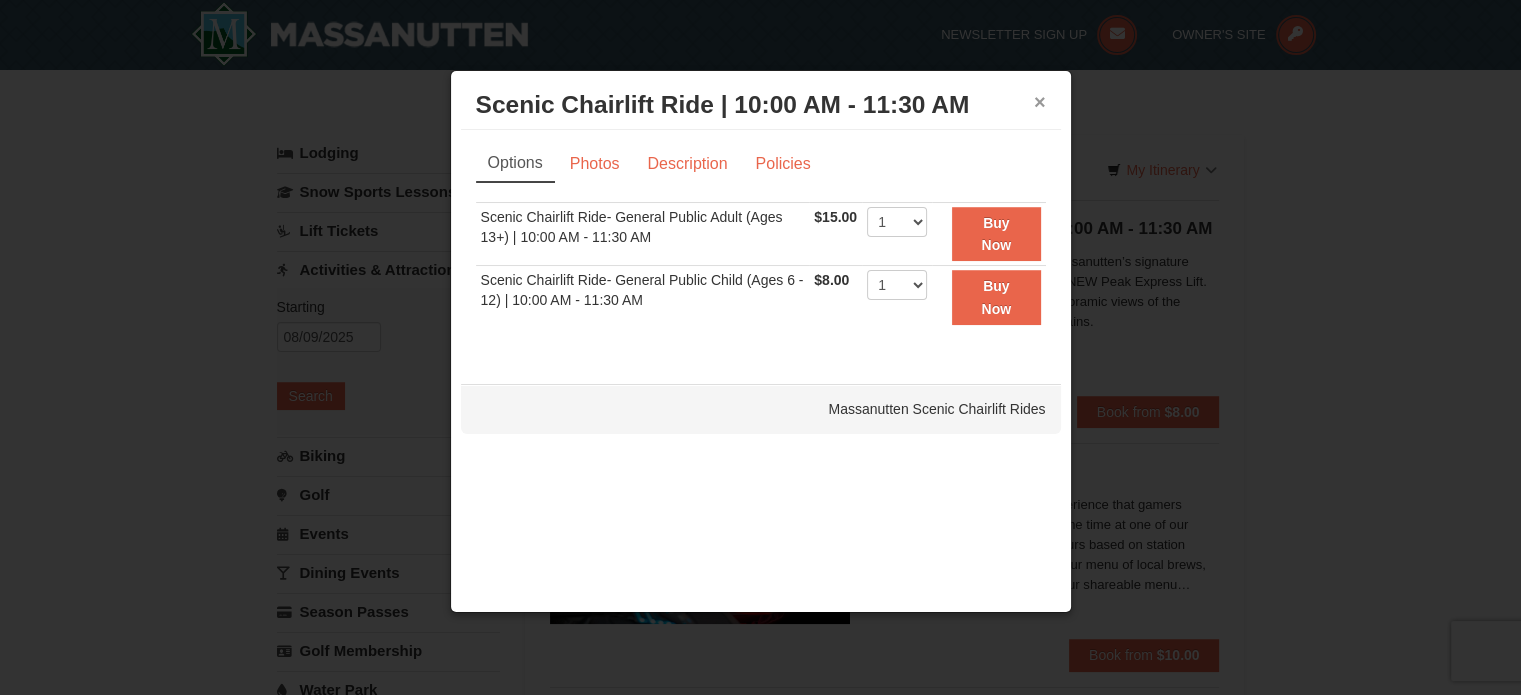 click on "×" at bounding box center [1040, 102] 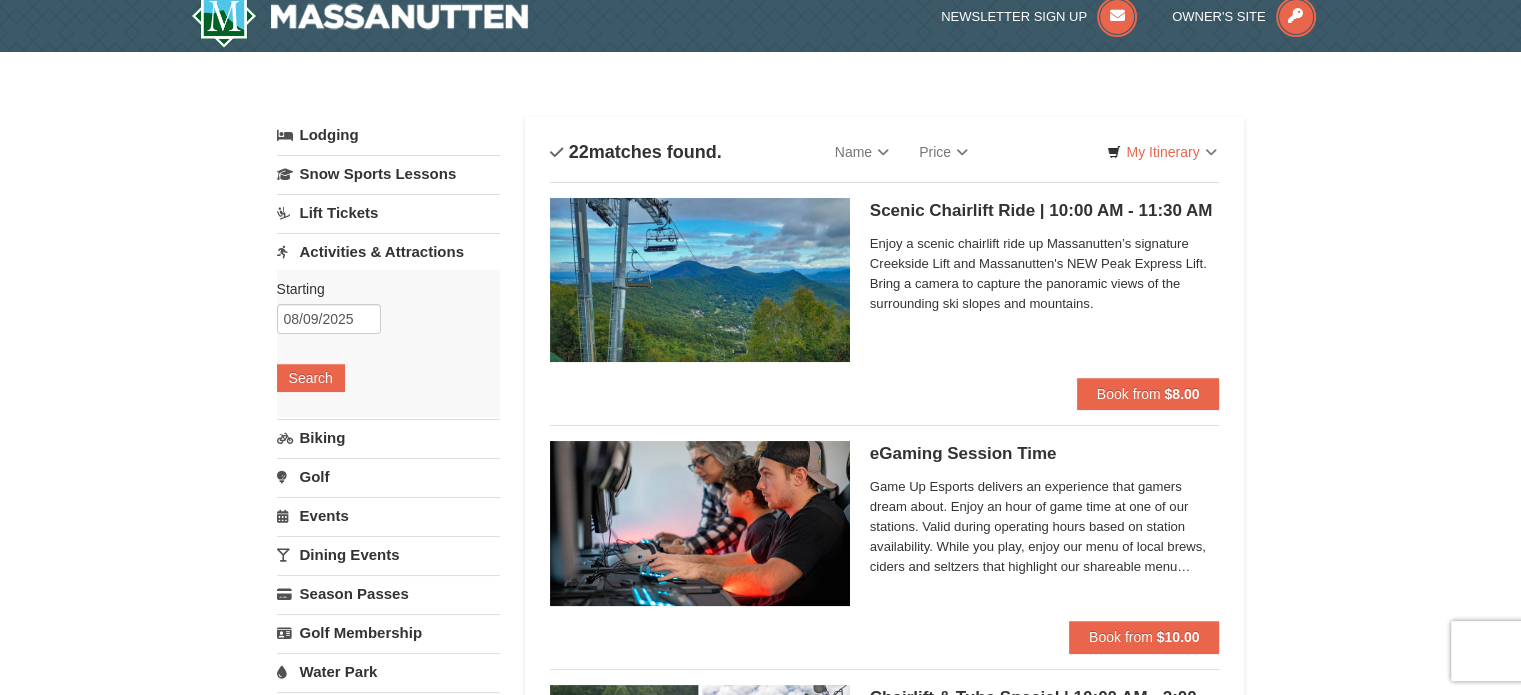 scroll, scrollTop: 0, scrollLeft: 0, axis: both 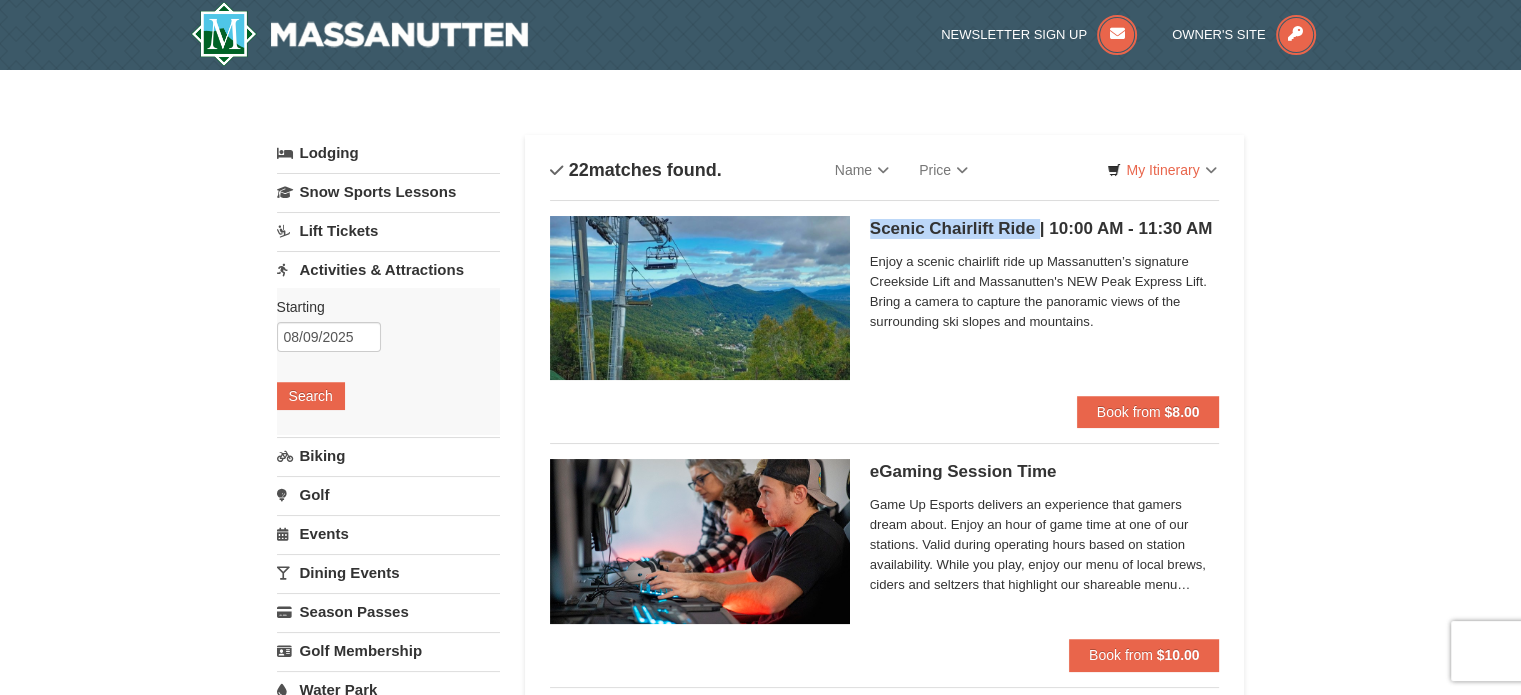 drag, startPoint x: 864, startPoint y: 228, endPoint x: 1041, endPoint y: 233, distance: 177.0706 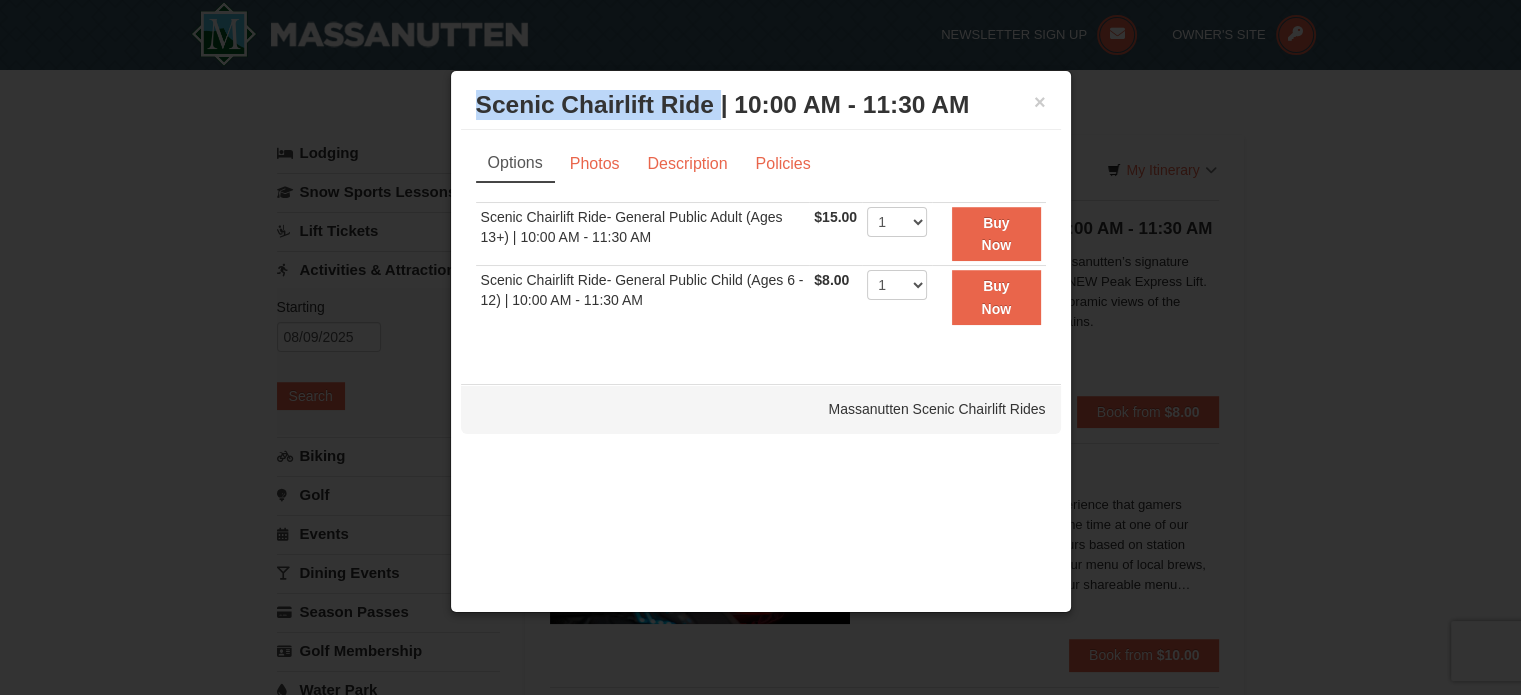 drag, startPoint x: 717, startPoint y: 112, endPoint x: 449, endPoint y: 95, distance: 268.53864 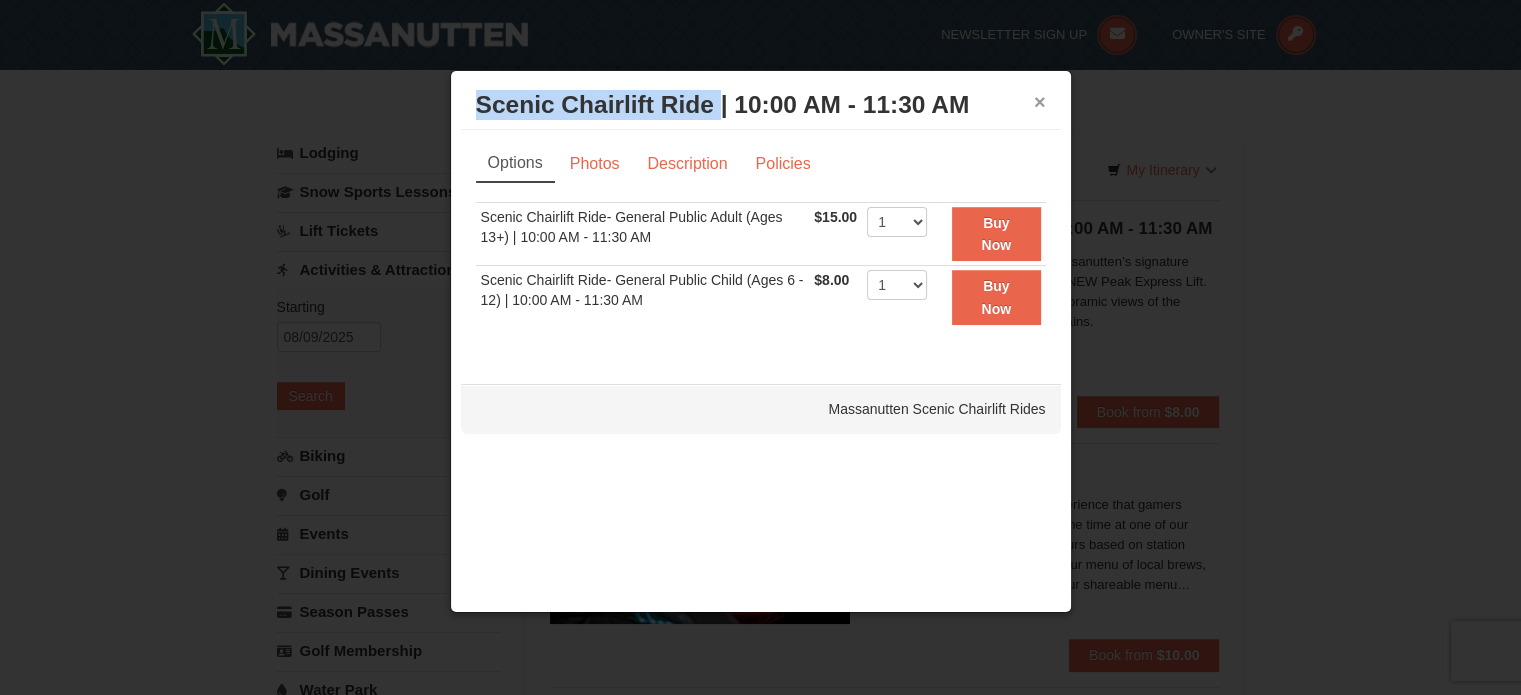 click on "×" at bounding box center (1040, 102) 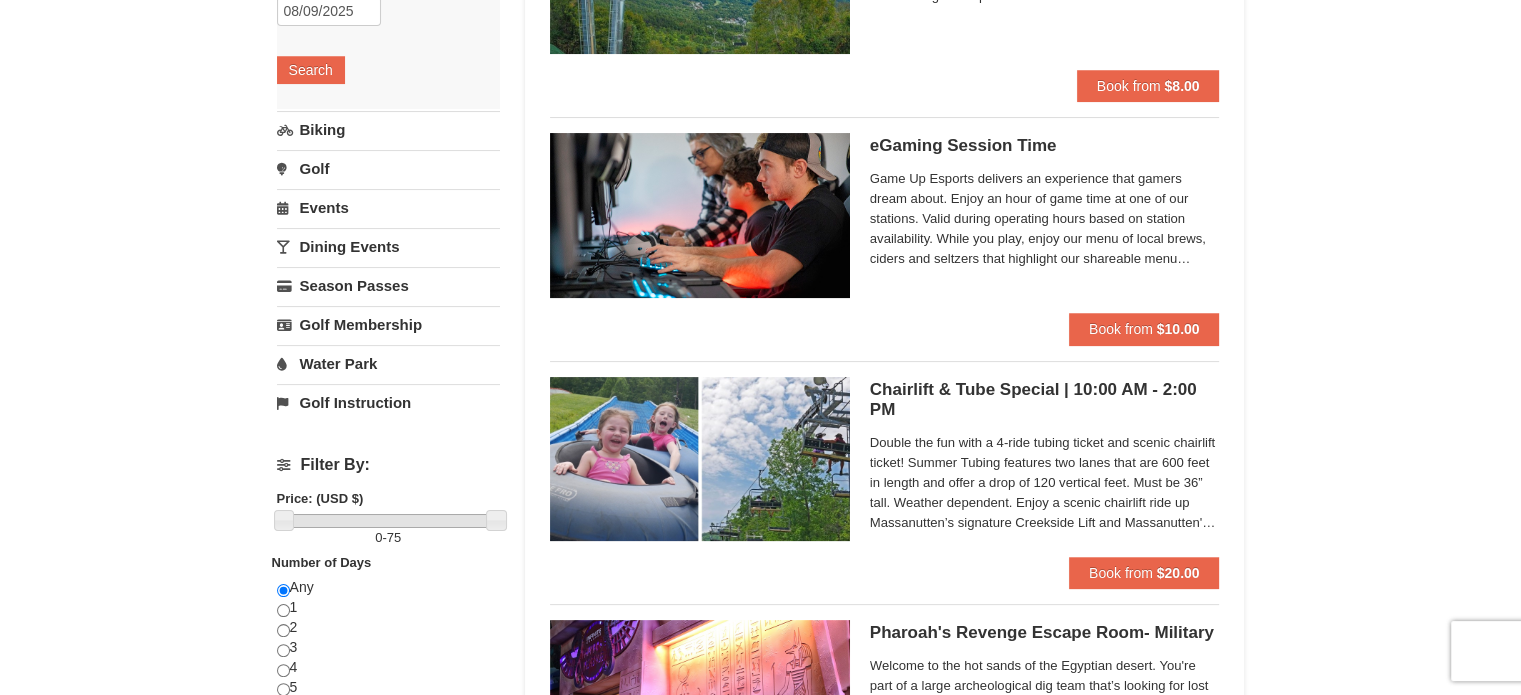 scroll, scrollTop: 400, scrollLeft: 0, axis: vertical 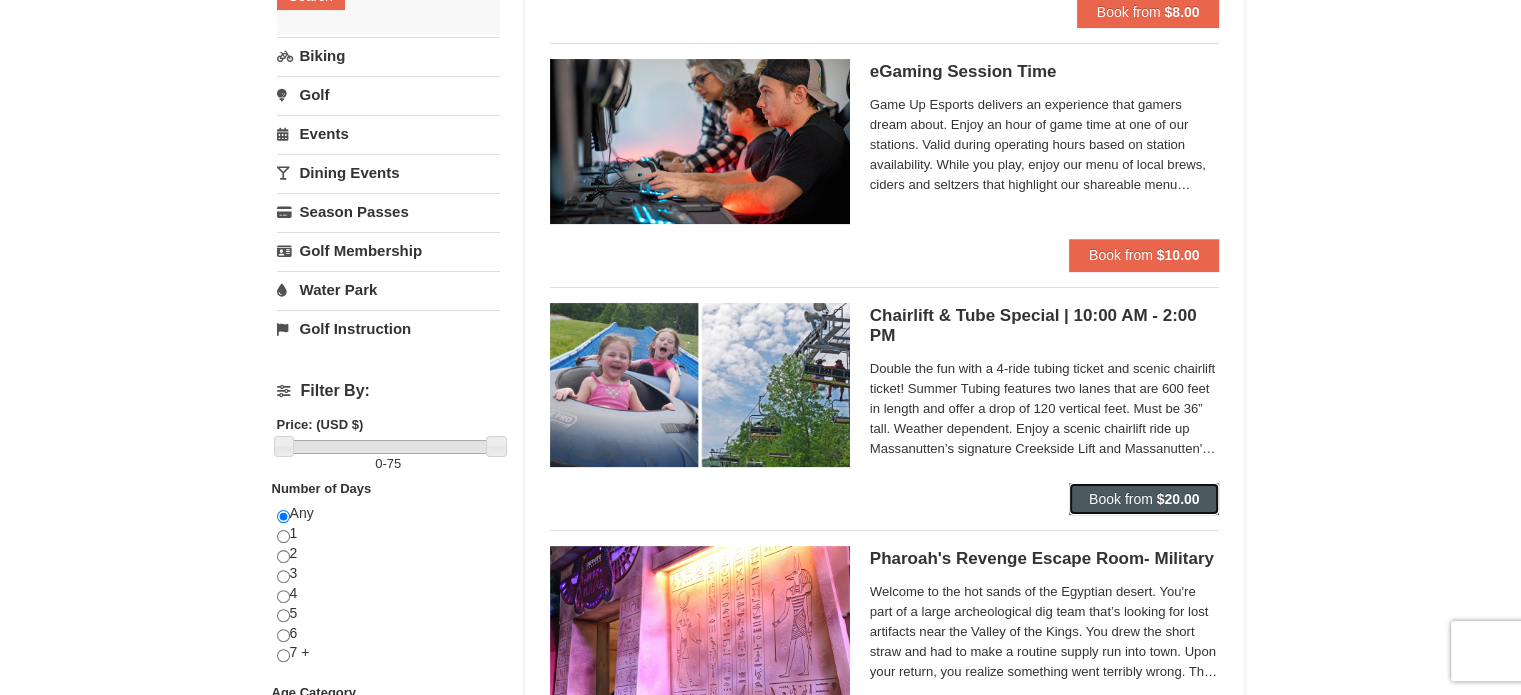click on "Book from" at bounding box center [1121, 499] 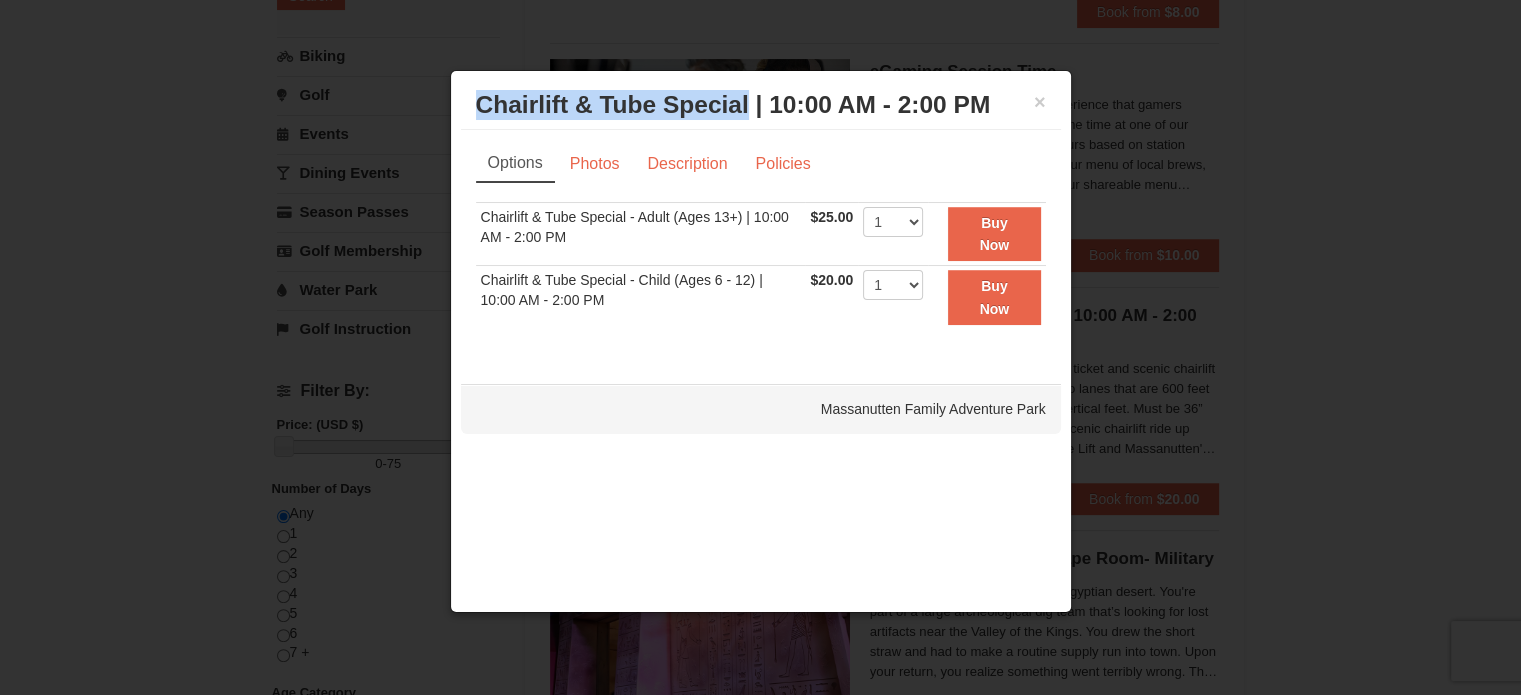 drag, startPoint x: 477, startPoint y: 104, endPoint x: 748, endPoint y: 109, distance: 271.0461 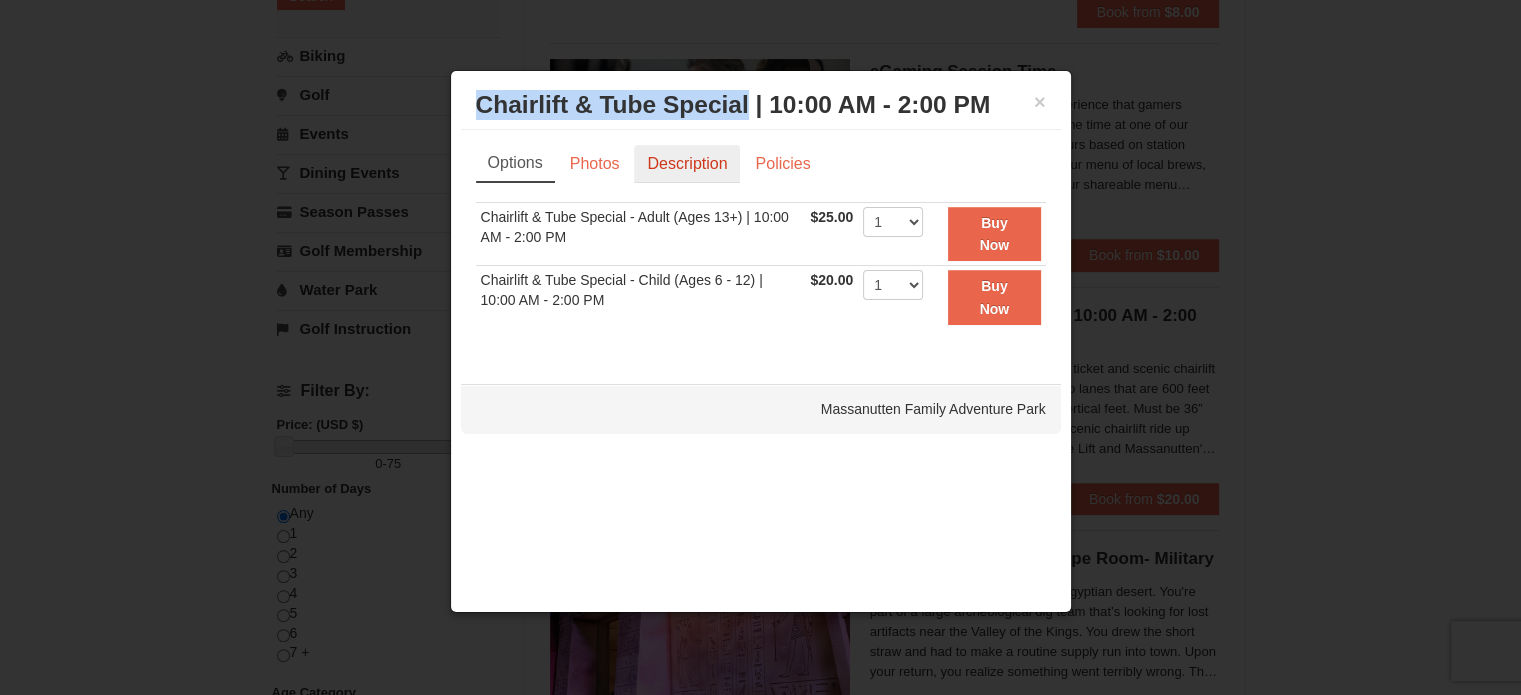 click on "Description" at bounding box center [687, 164] 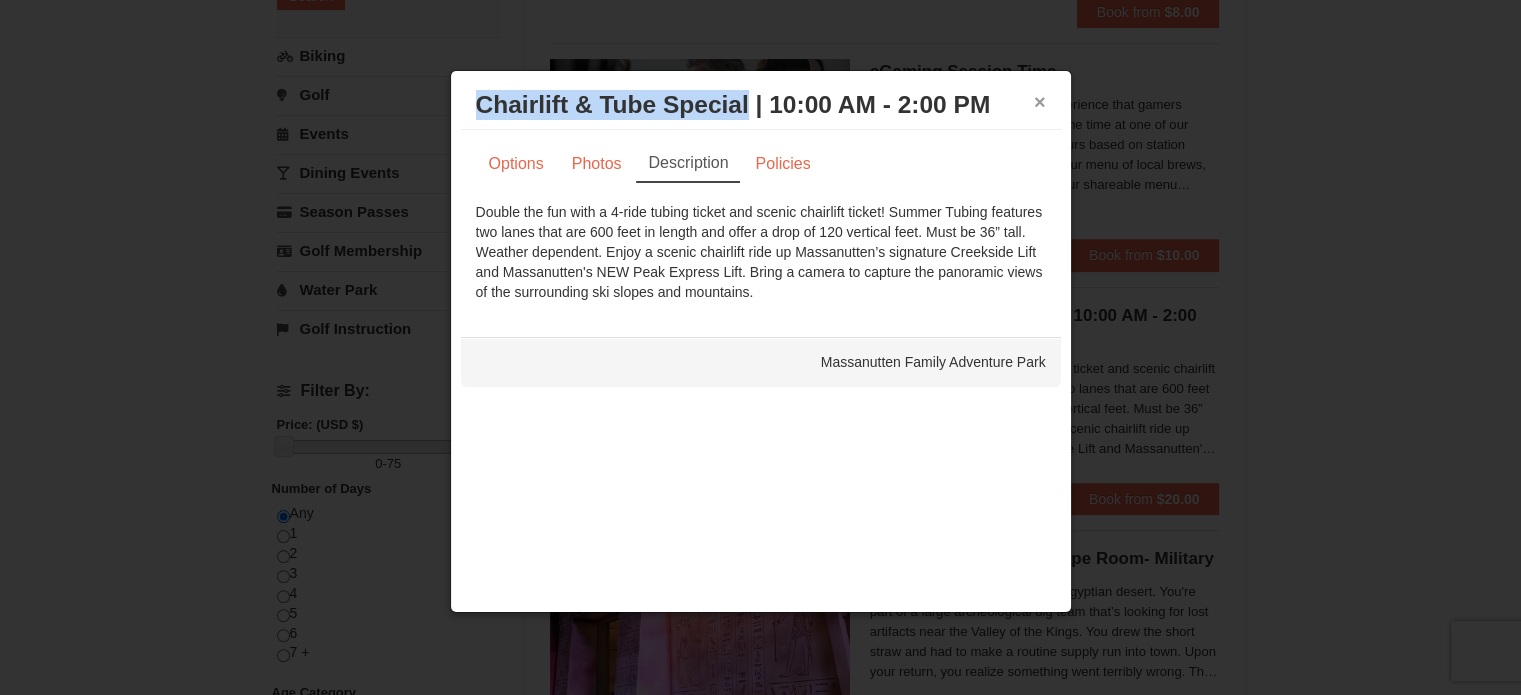 click on "×" at bounding box center (1040, 102) 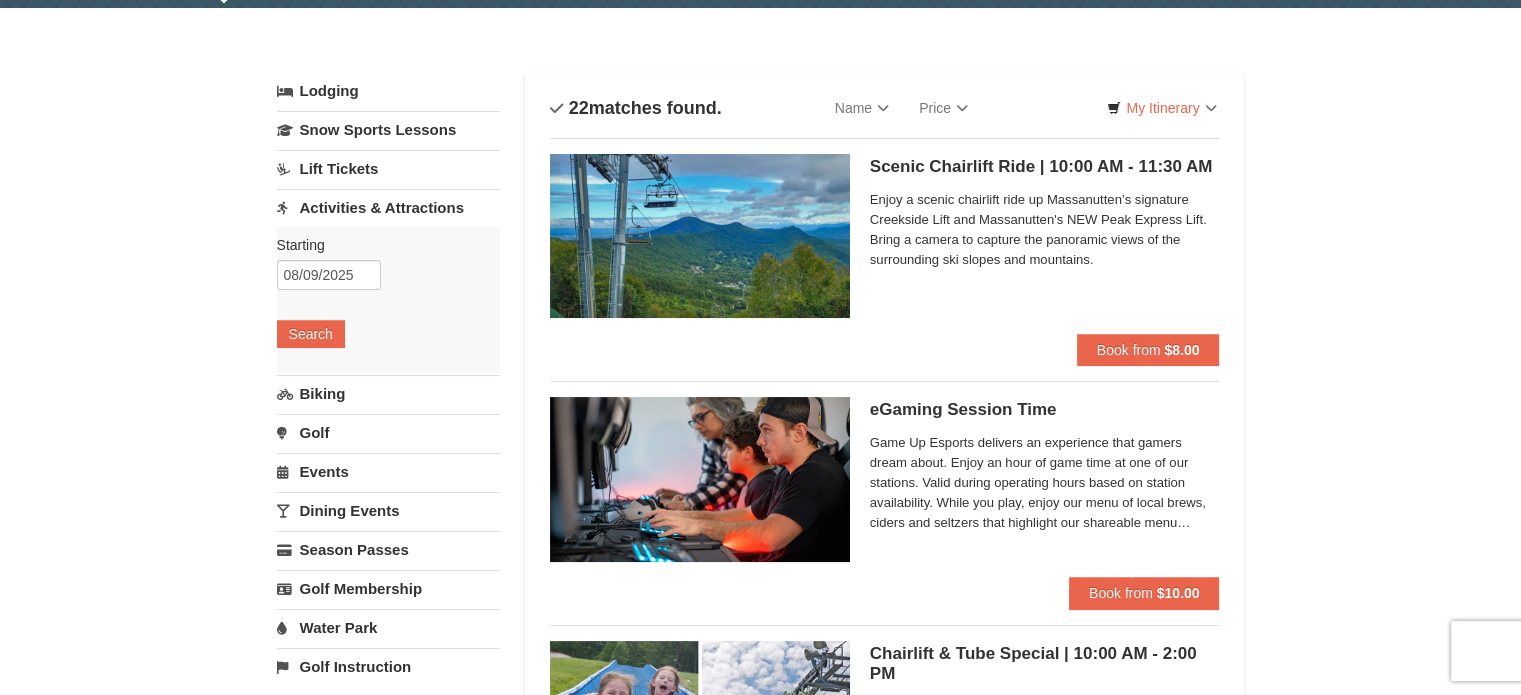 scroll, scrollTop: 0, scrollLeft: 0, axis: both 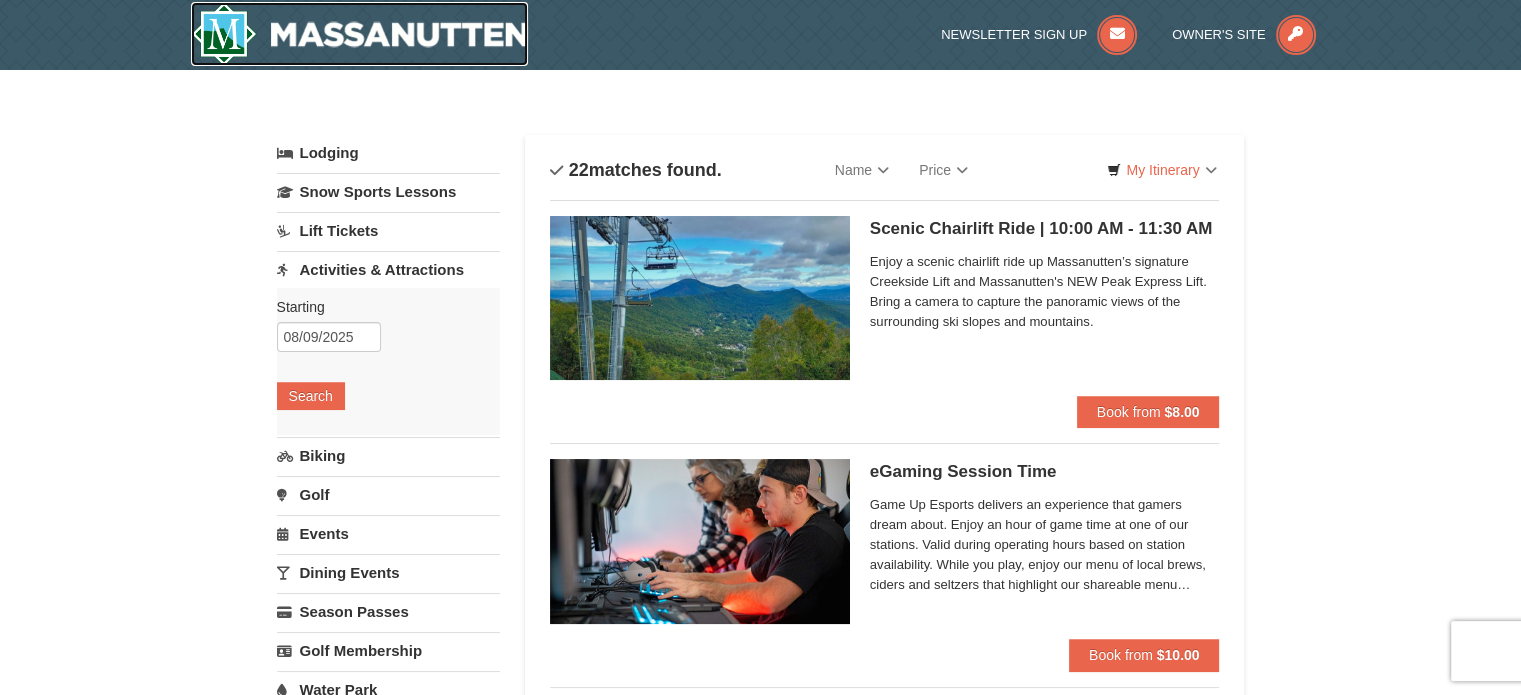 click at bounding box center [360, 34] 